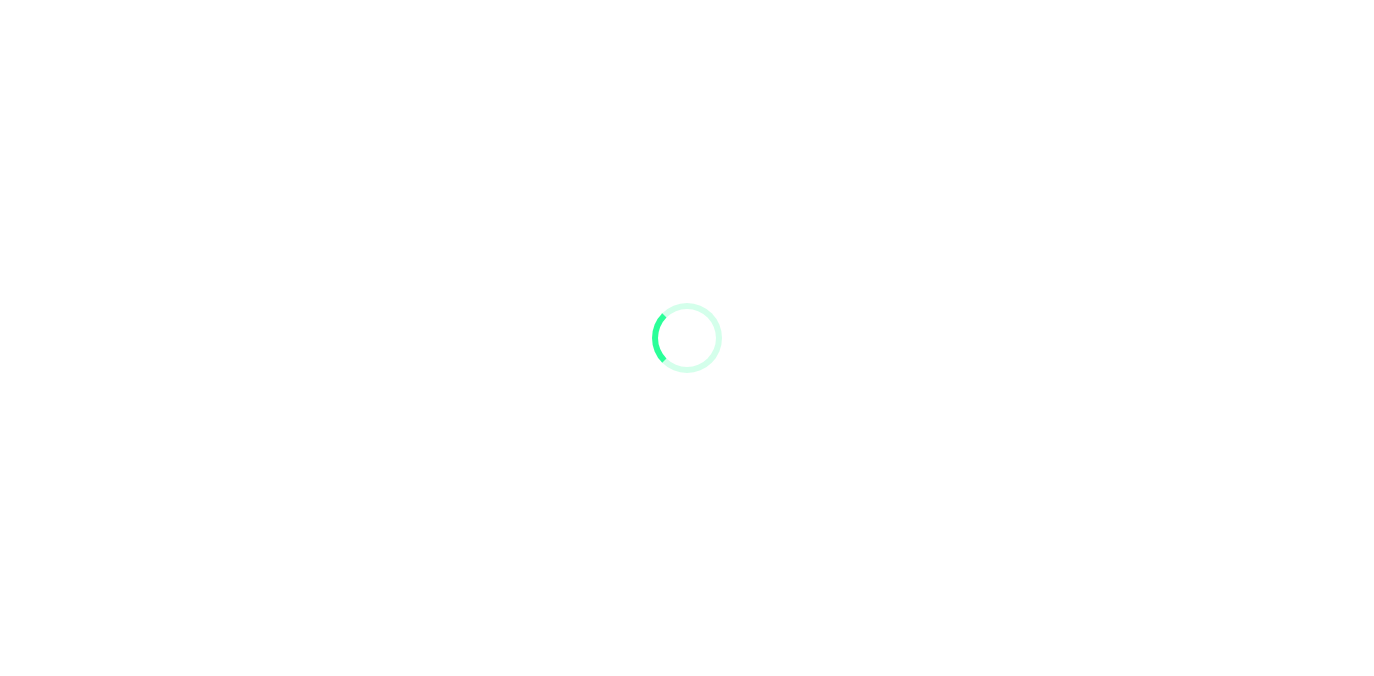 scroll, scrollTop: 0, scrollLeft: 0, axis: both 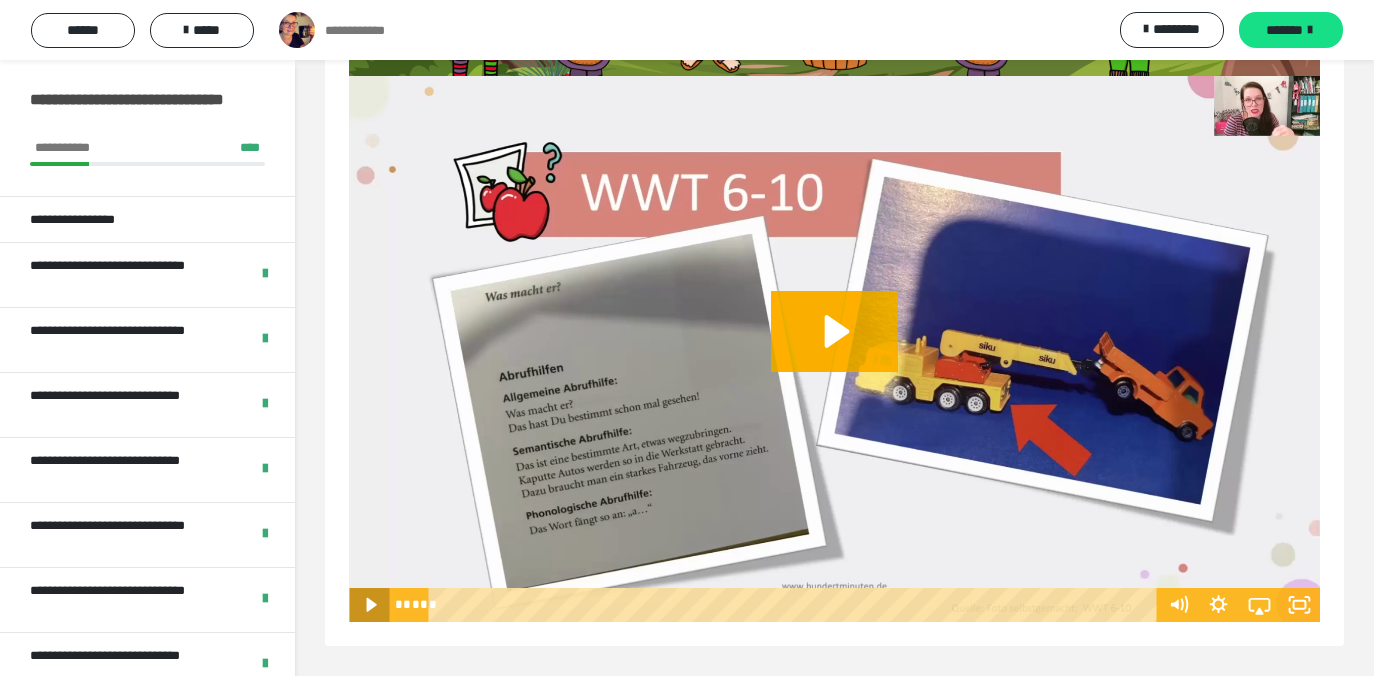 click 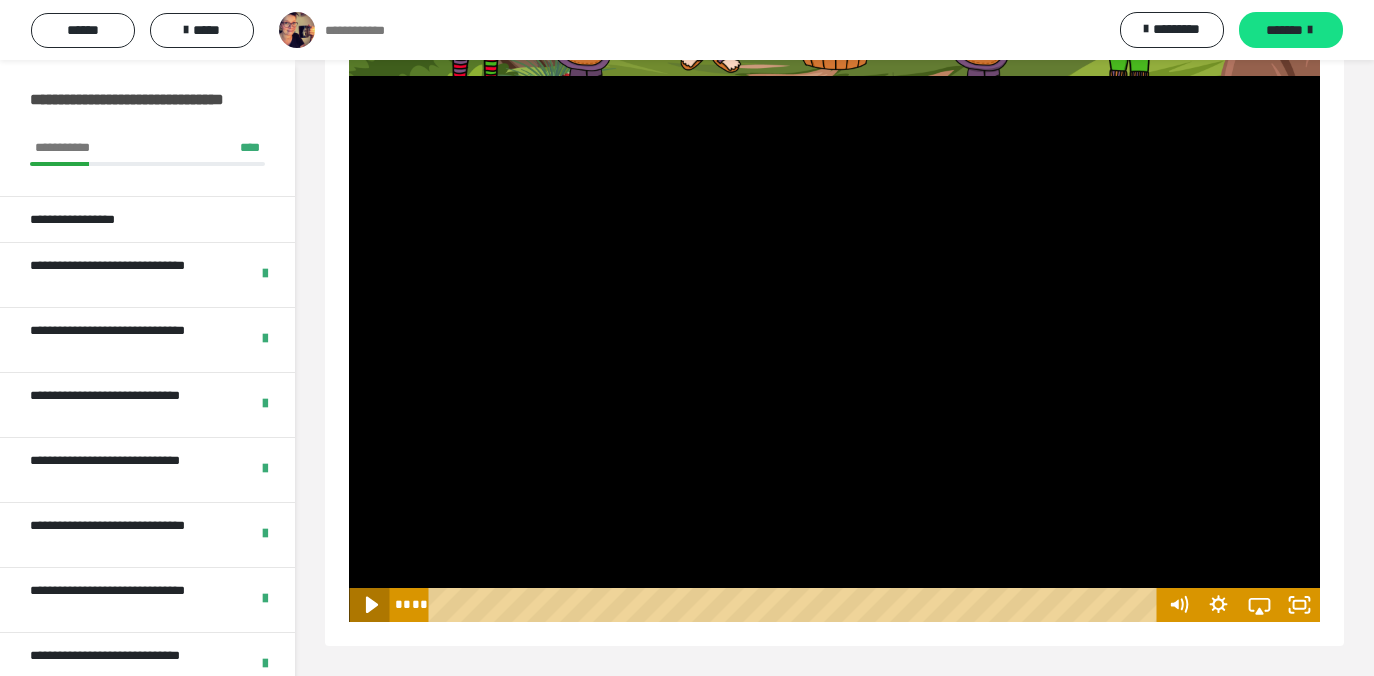click 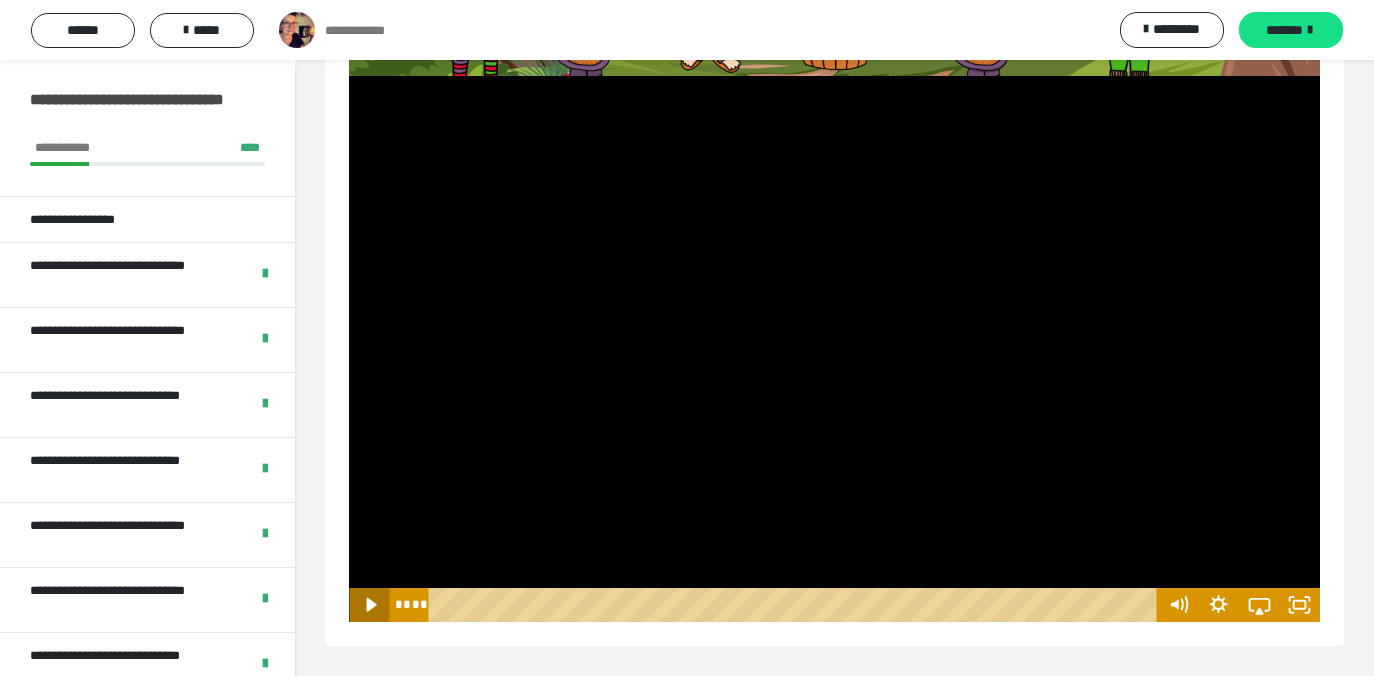 click 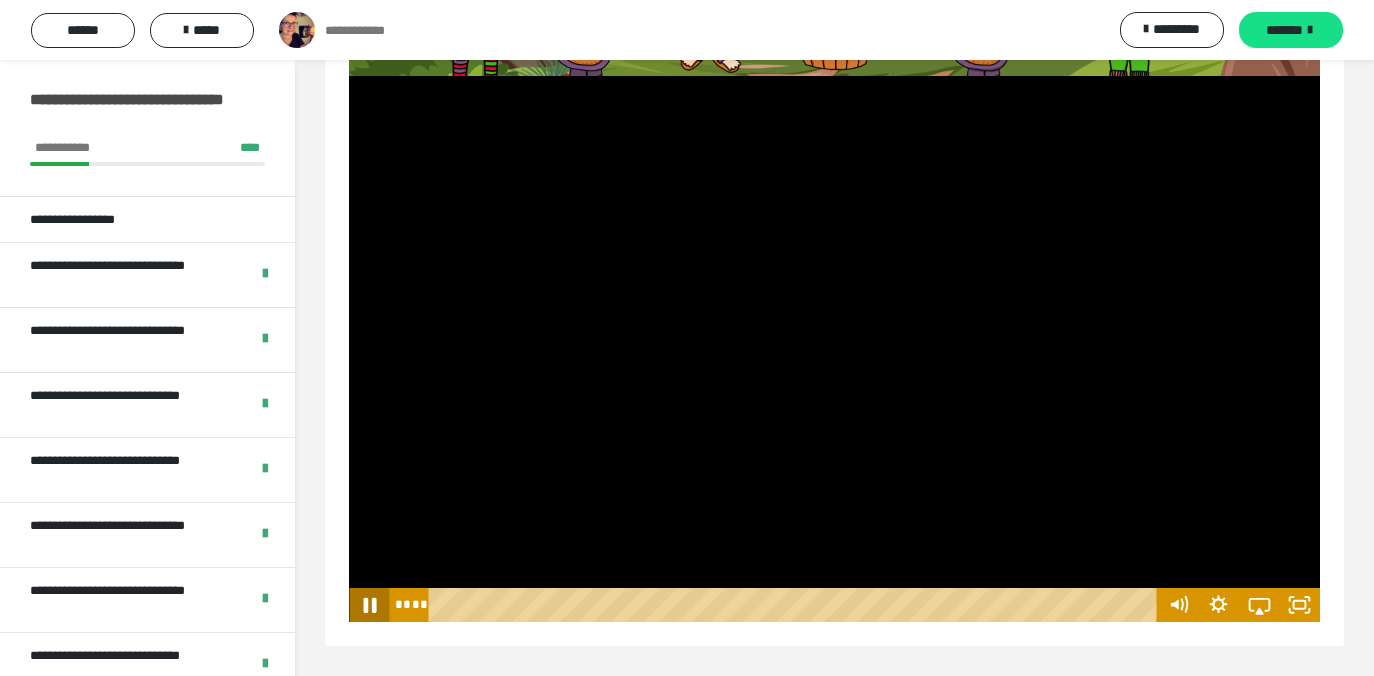 click 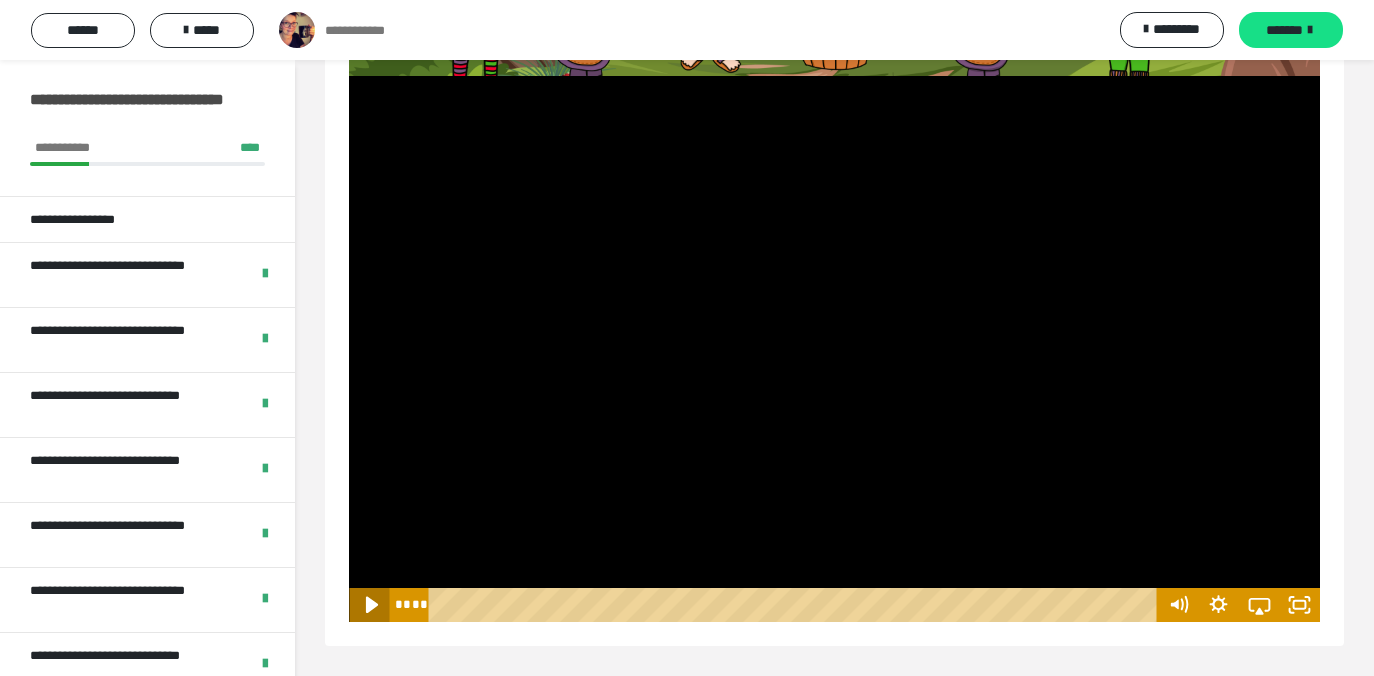 click 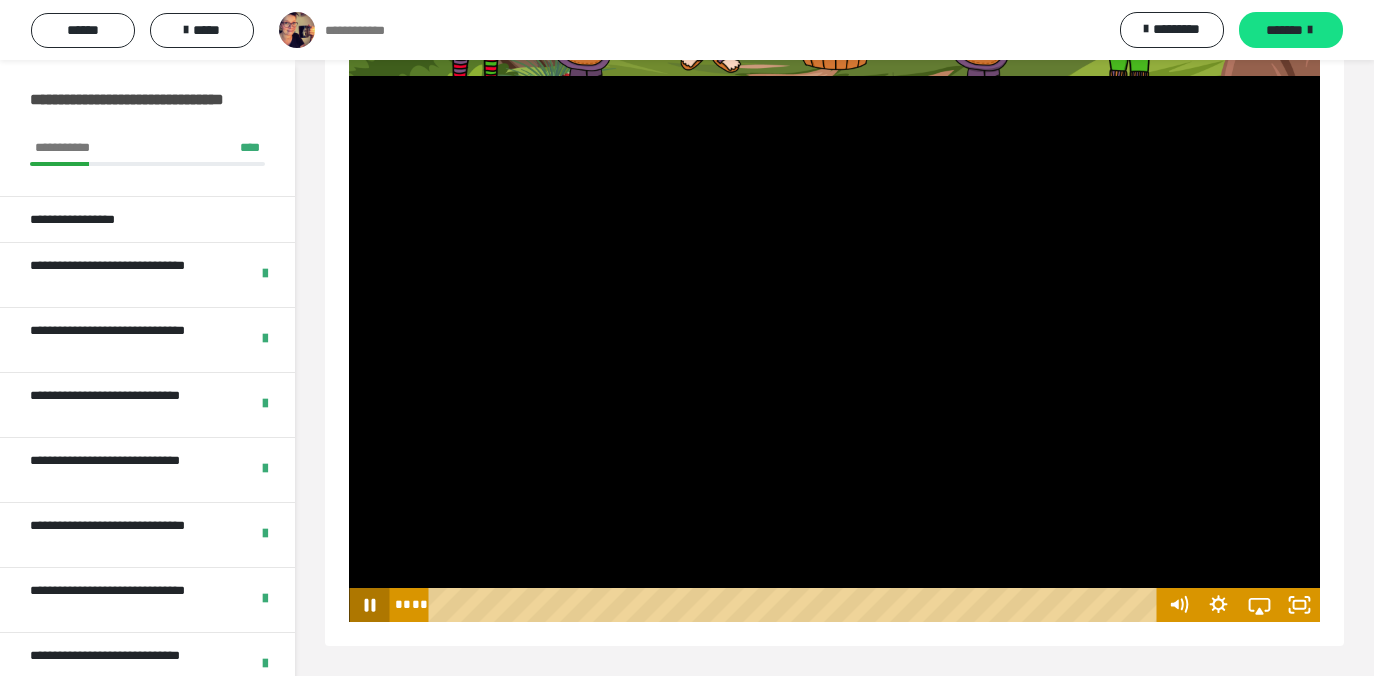 click 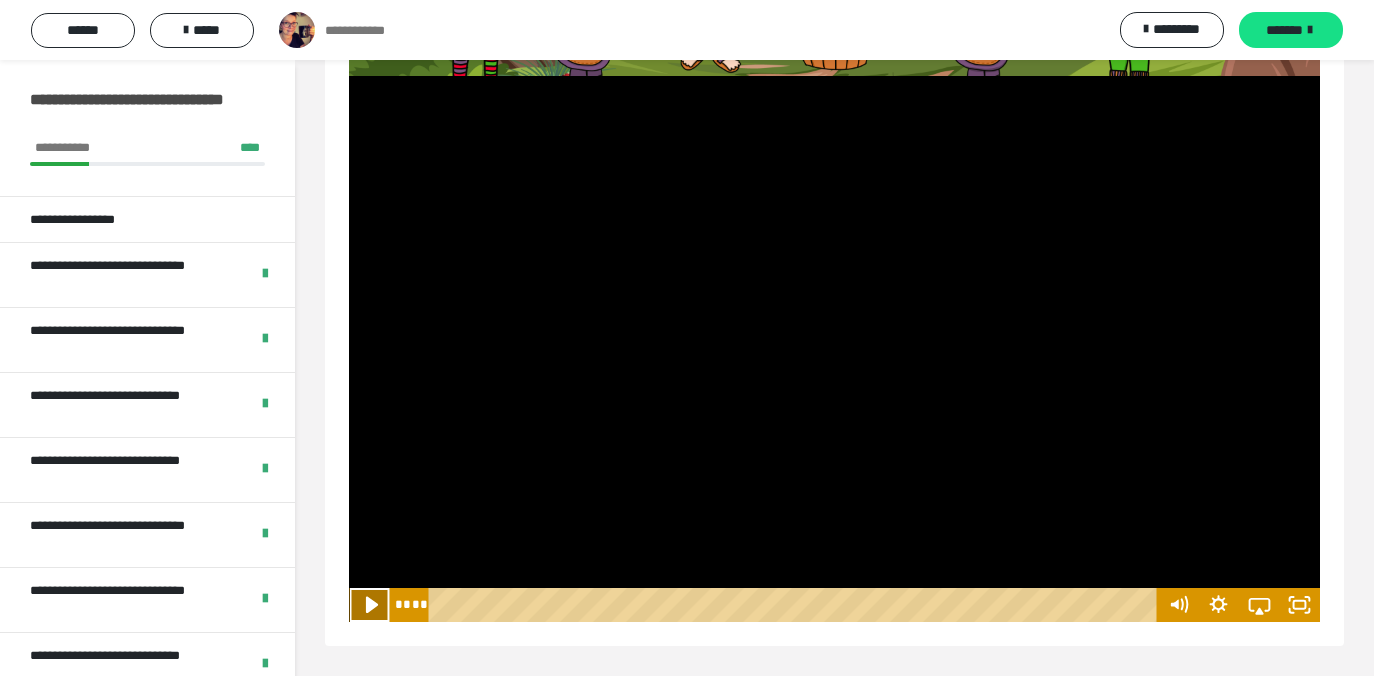 click 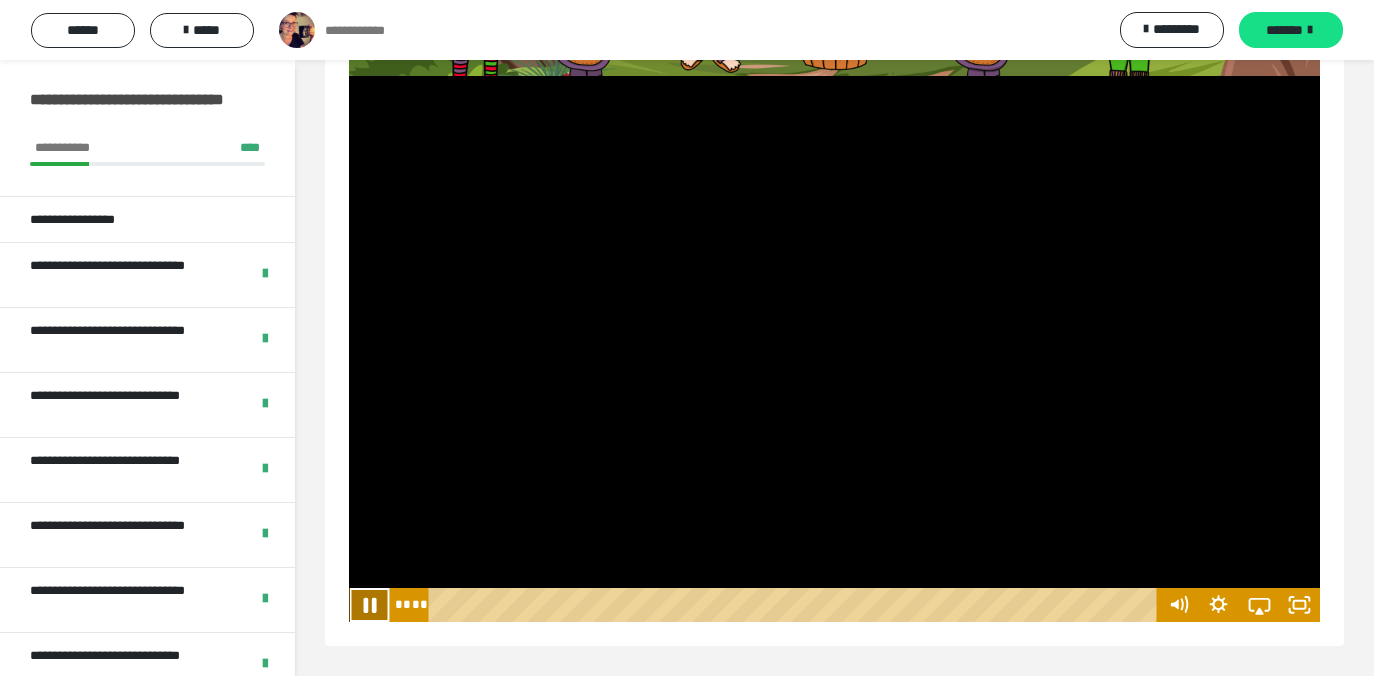 click 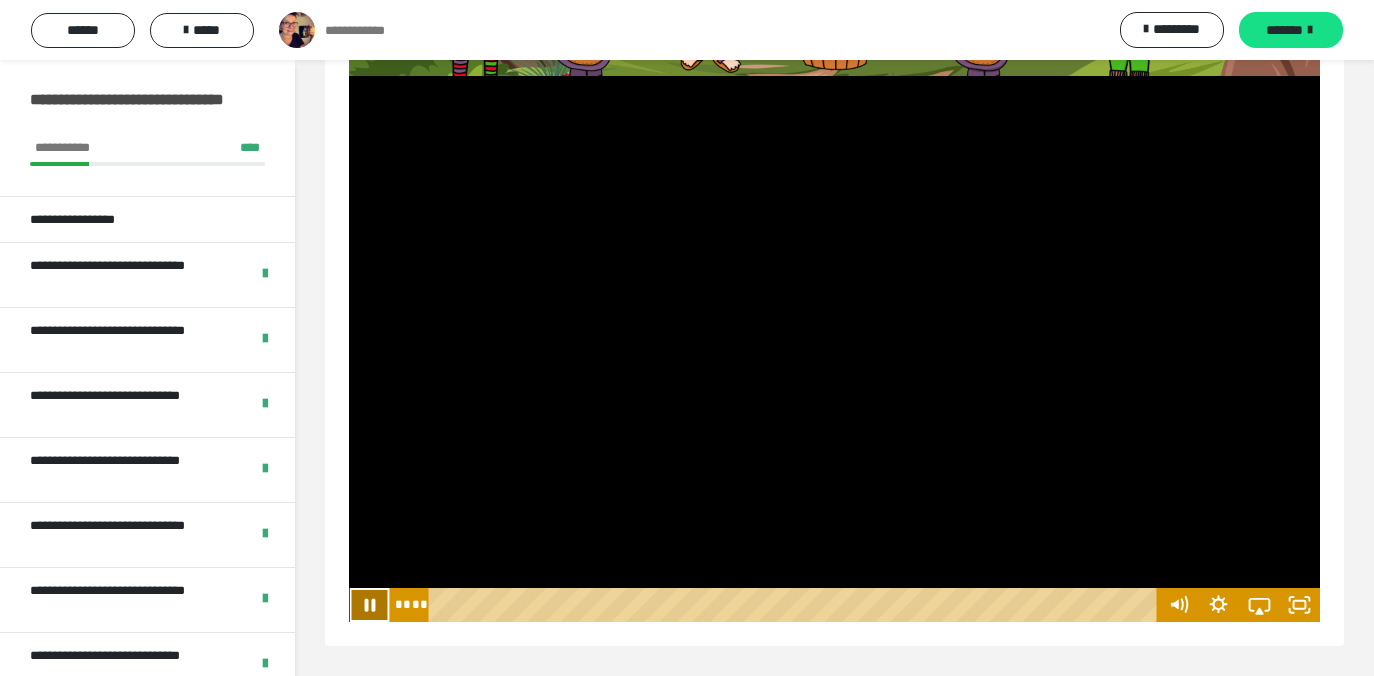 click 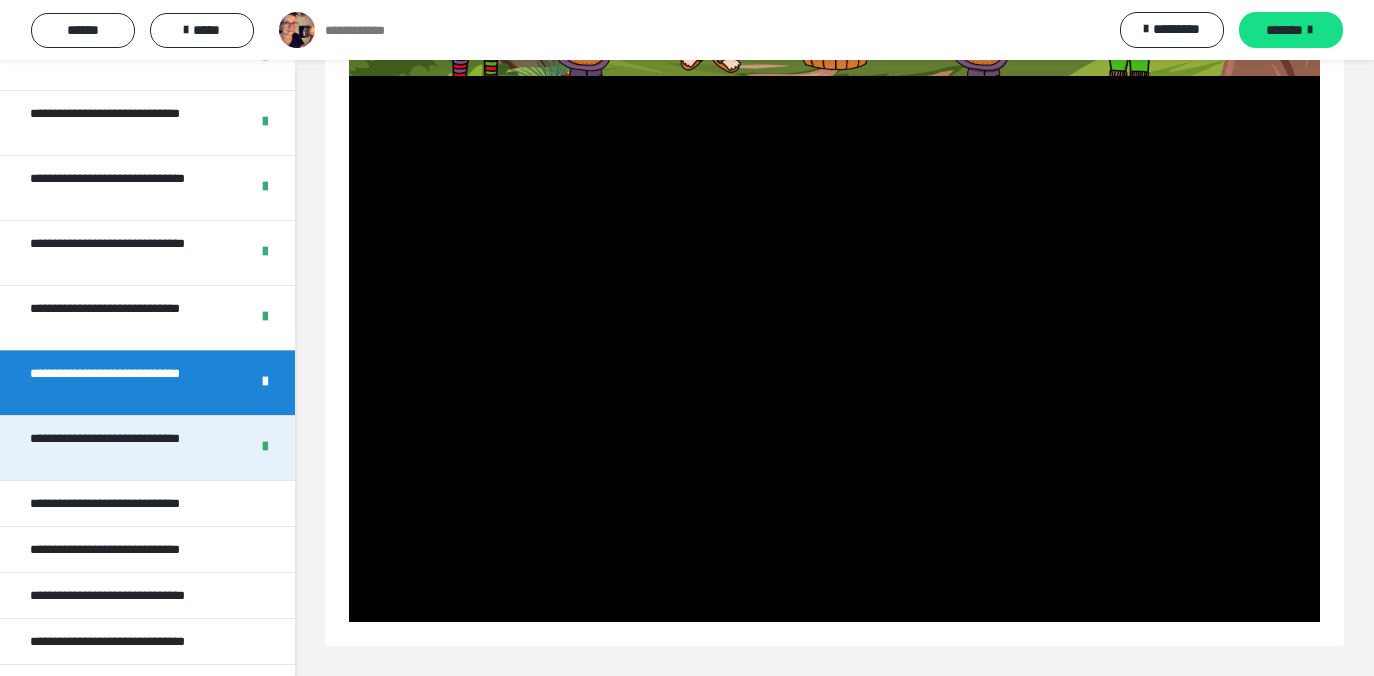 scroll, scrollTop: 349, scrollLeft: 0, axis: vertical 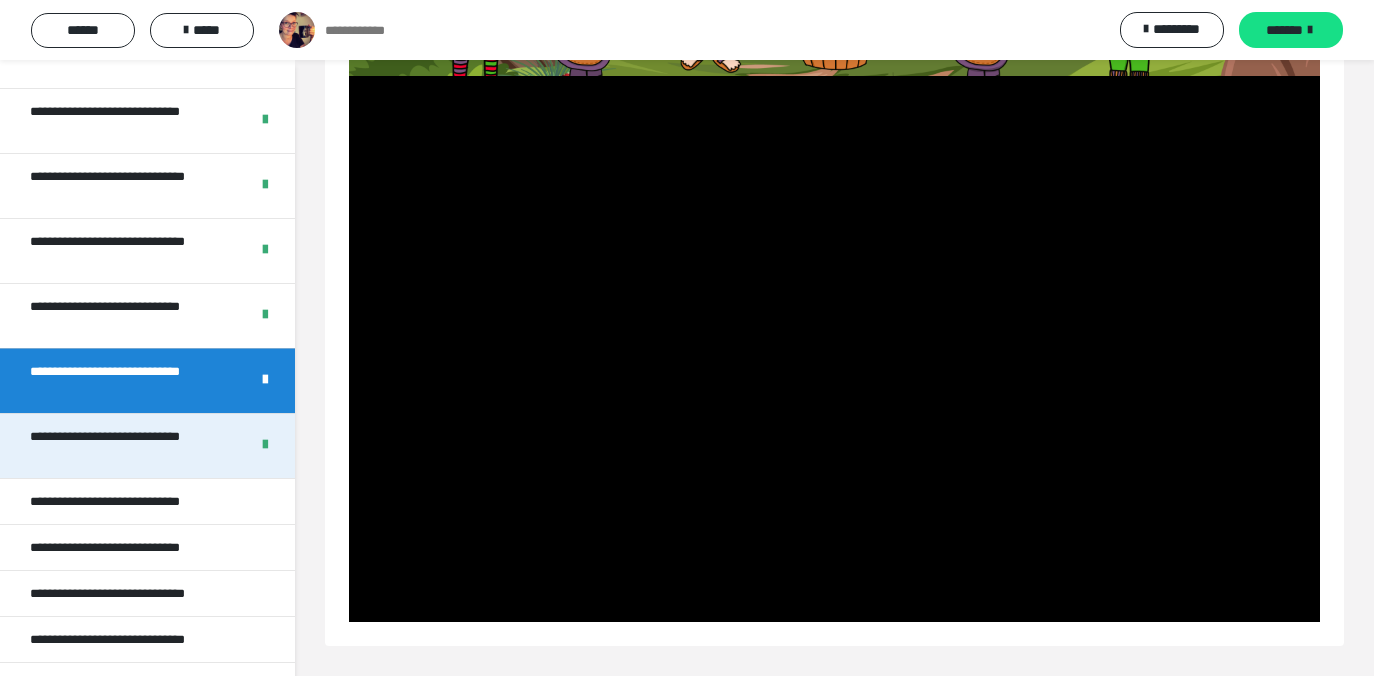 click on "**********" at bounding box center [131, 446] 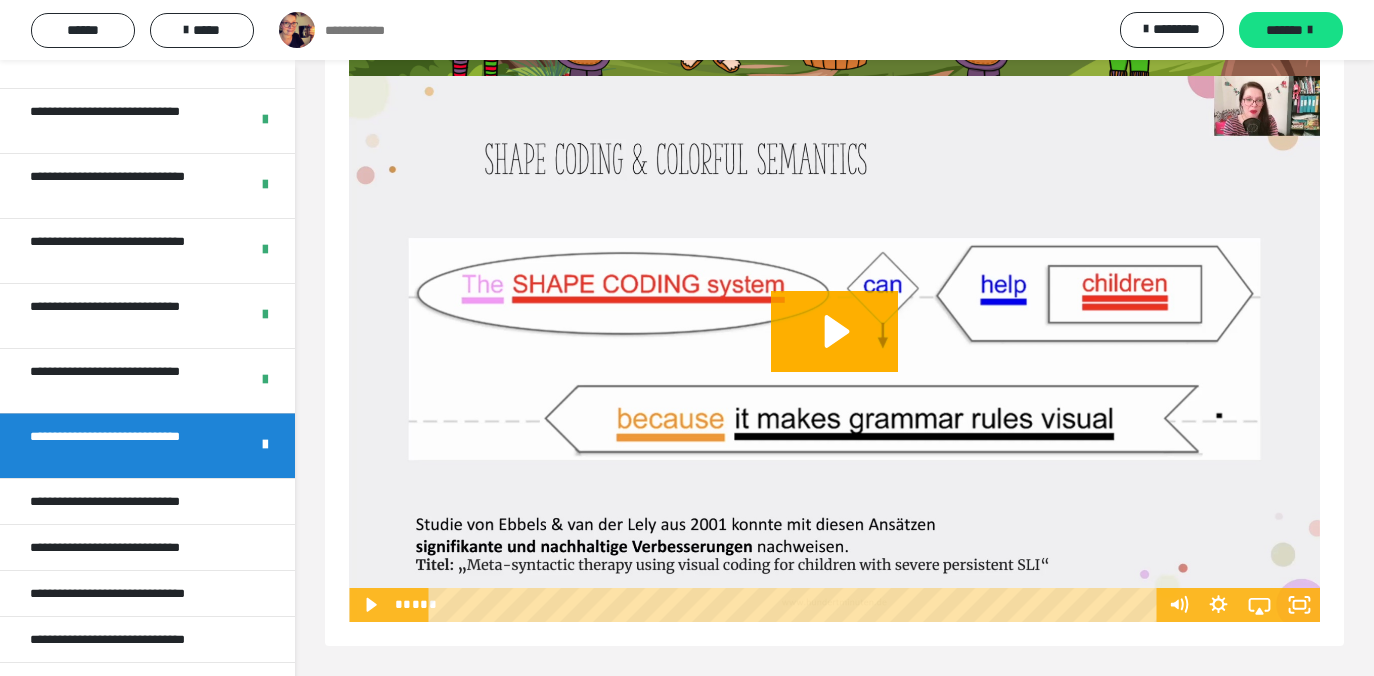scroll, scrollTop: 389, scrollLeft: 0, axis: vertical 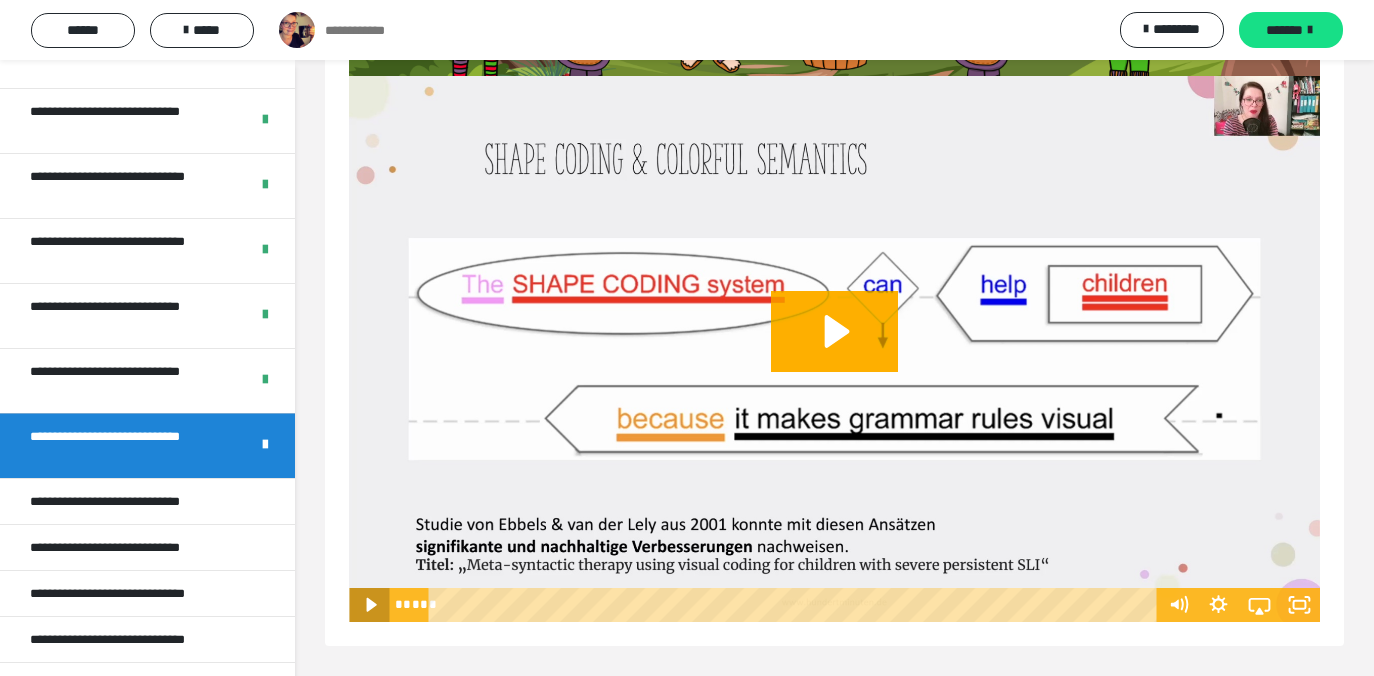 click 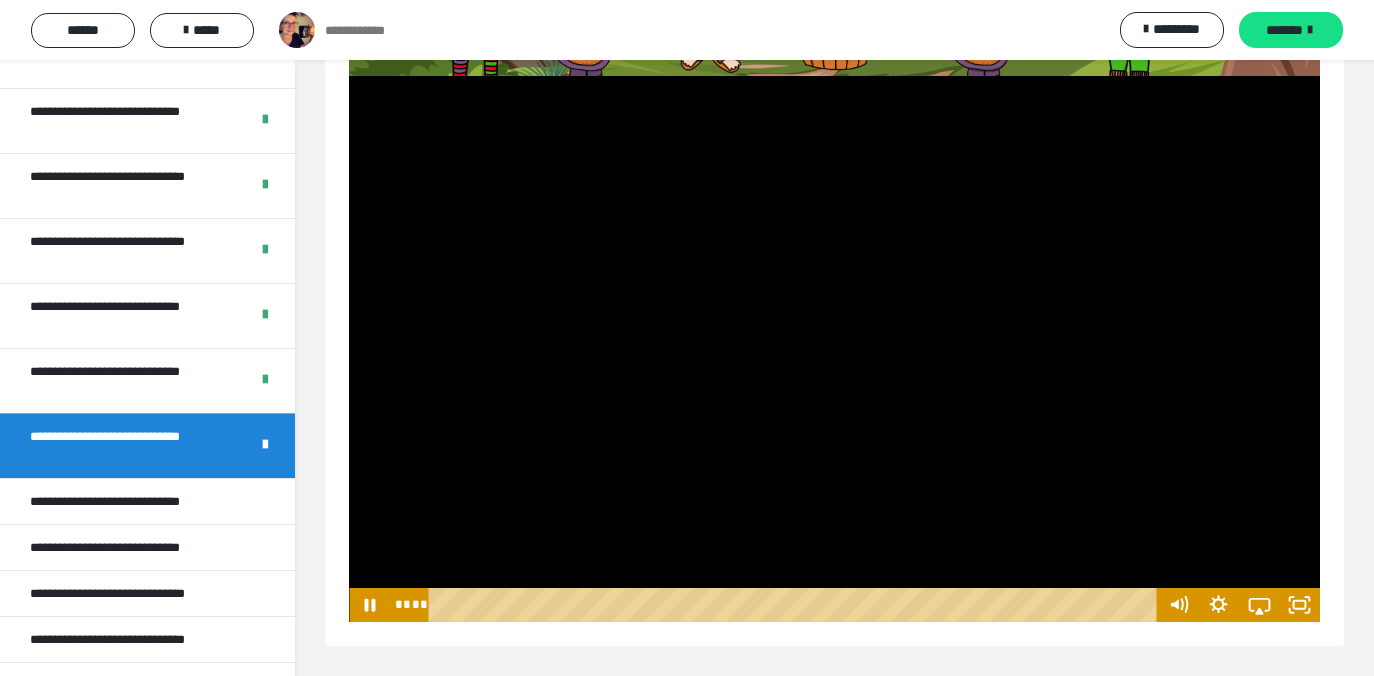scroll, scrollTop: 389, scrollLeft: 0, axis: vertical 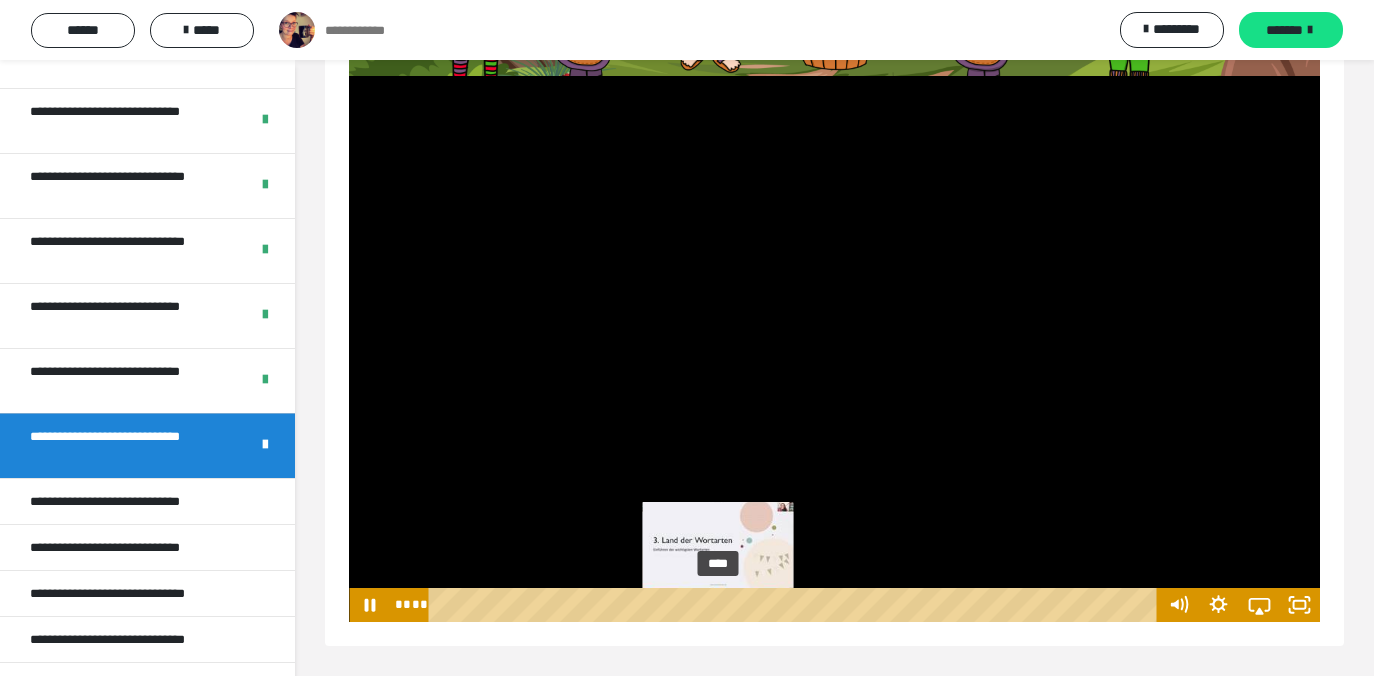 click on "****" at bounding box center [795, 605] 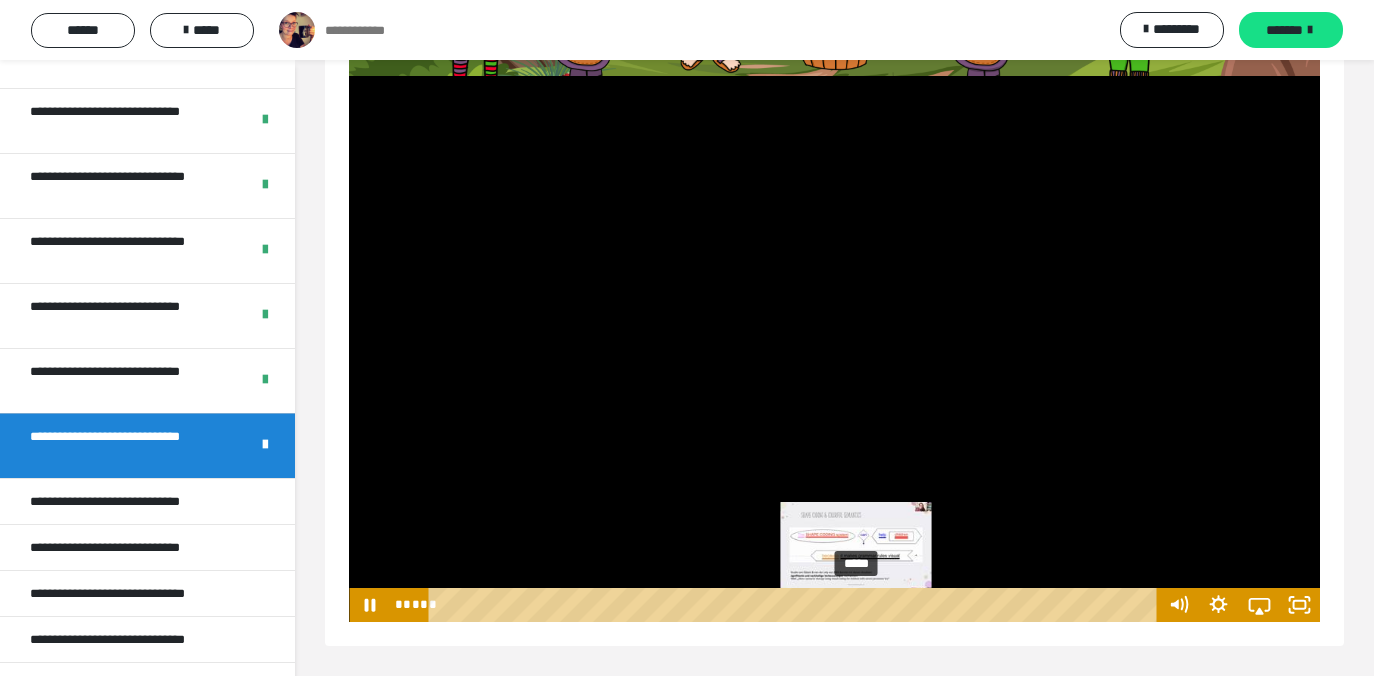 drag, startPoint x: 629, startPoint y: 606, endPoint x: 858, endPoint y: 601, distance: 229.05458 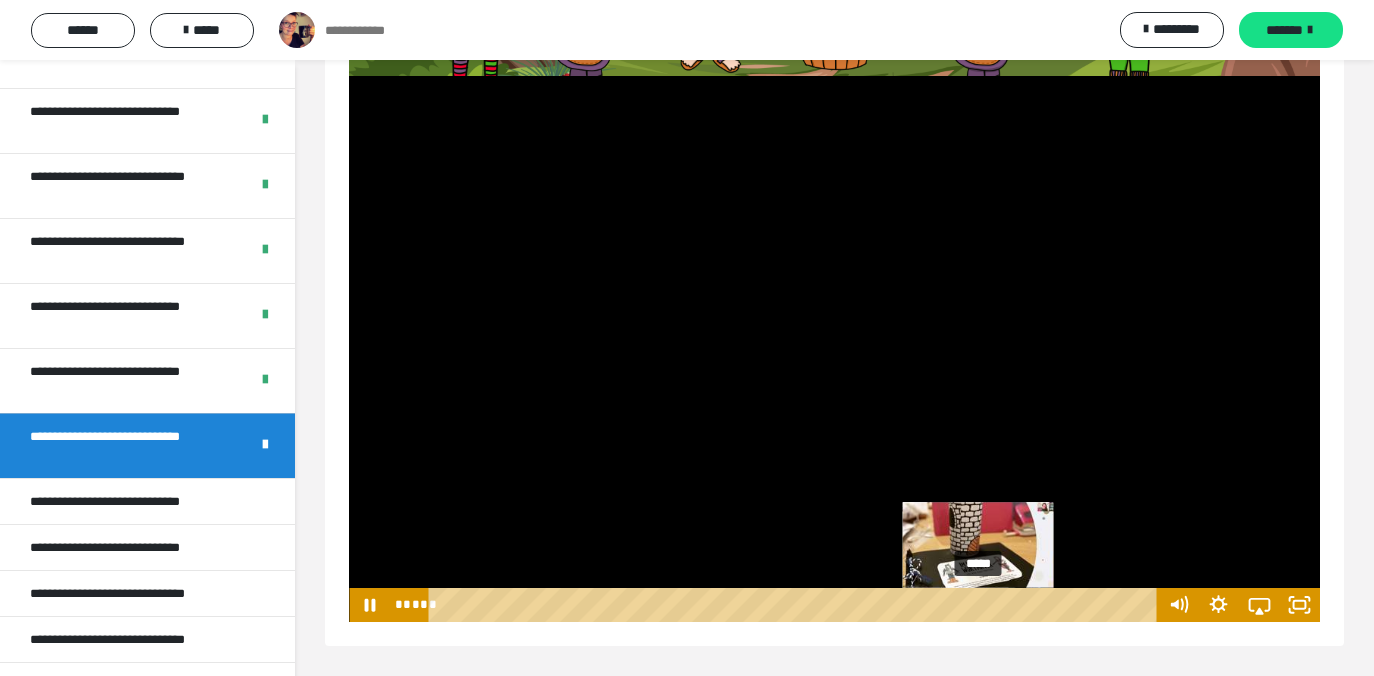 click on "*****" at bounding box center (795, 605) 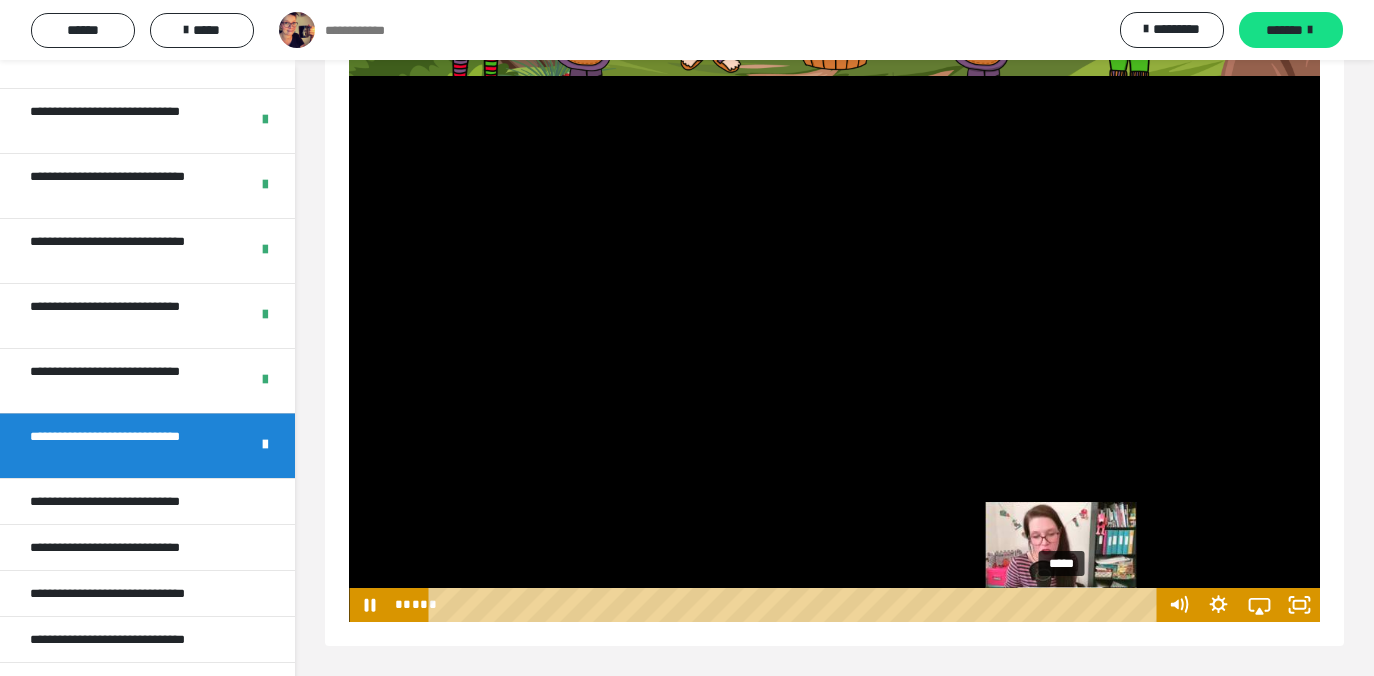 drag, startPoint x: 981, startPoint y: 603, endPoint x: 1063, endPoint y: 602, distance: 82.006096 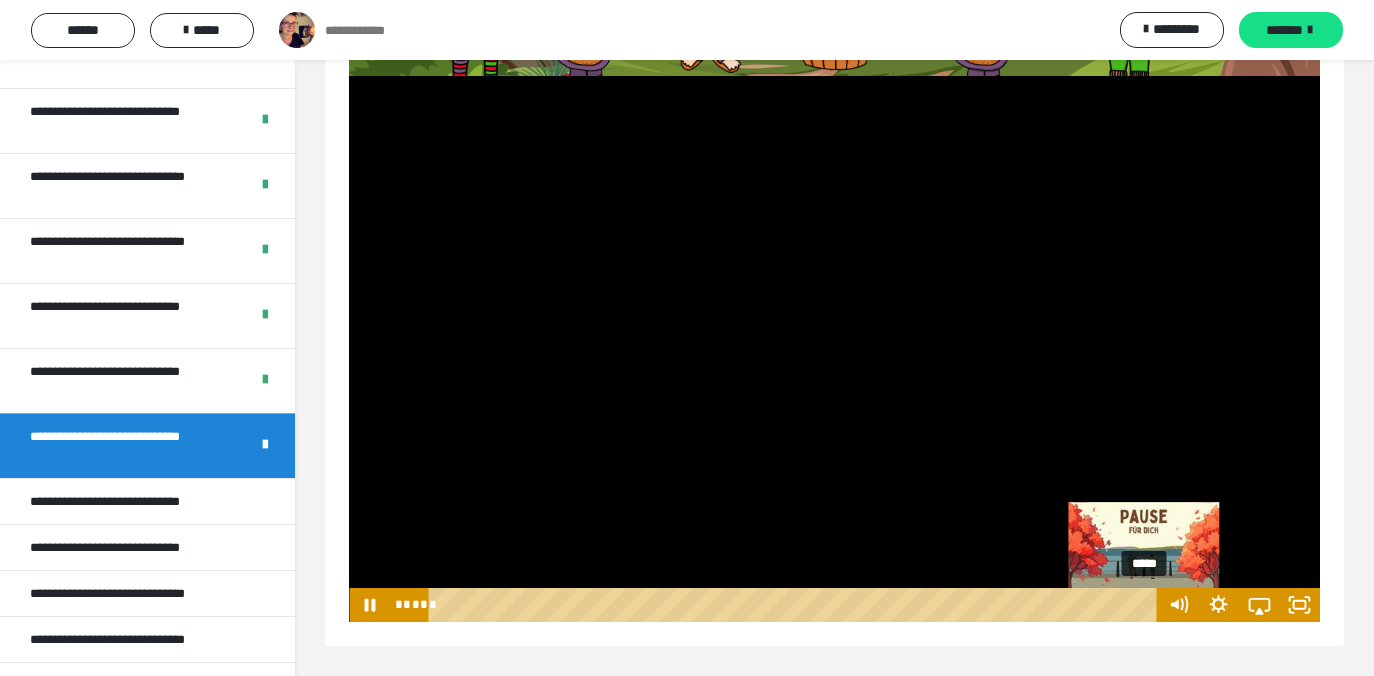 drag, startPoint x: 1064, startPoint y: 605, endPoint x: 1146, endPoint y: 599, distance: 82.219215 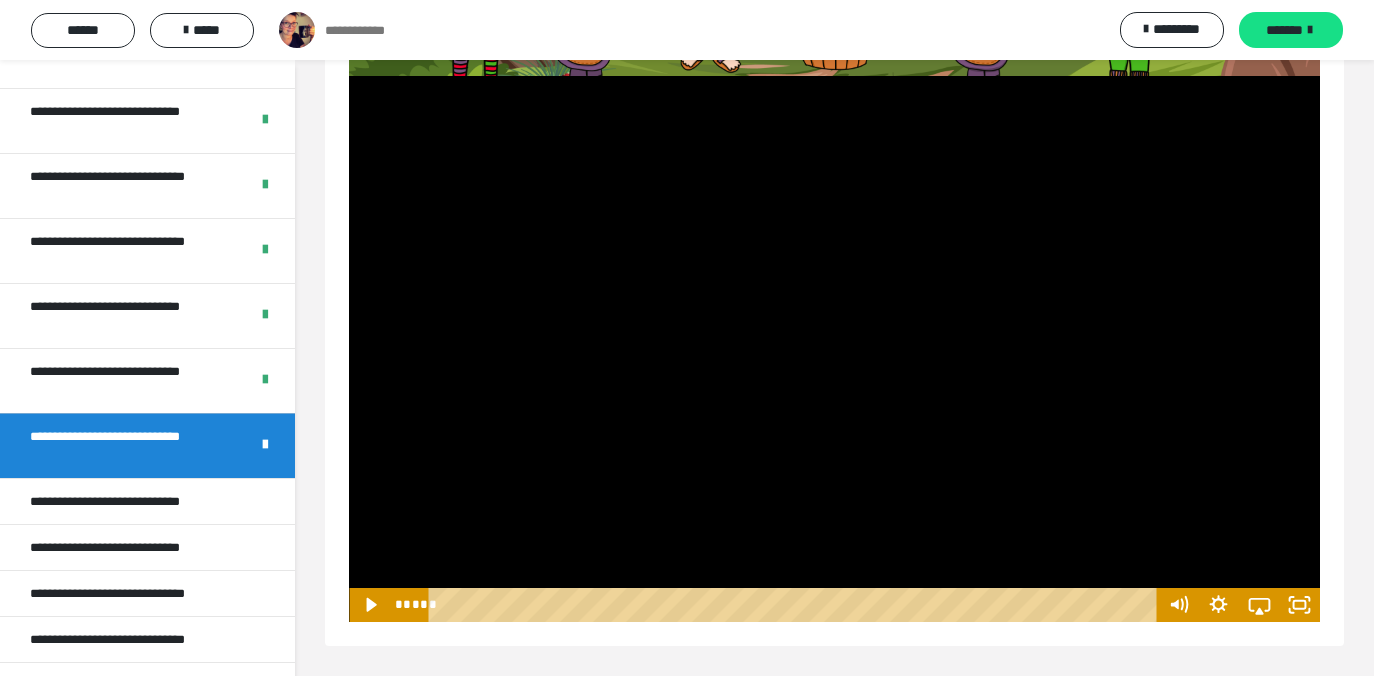 scroll, scrollTop: 389, scrollLeft: 0, axis: vertical 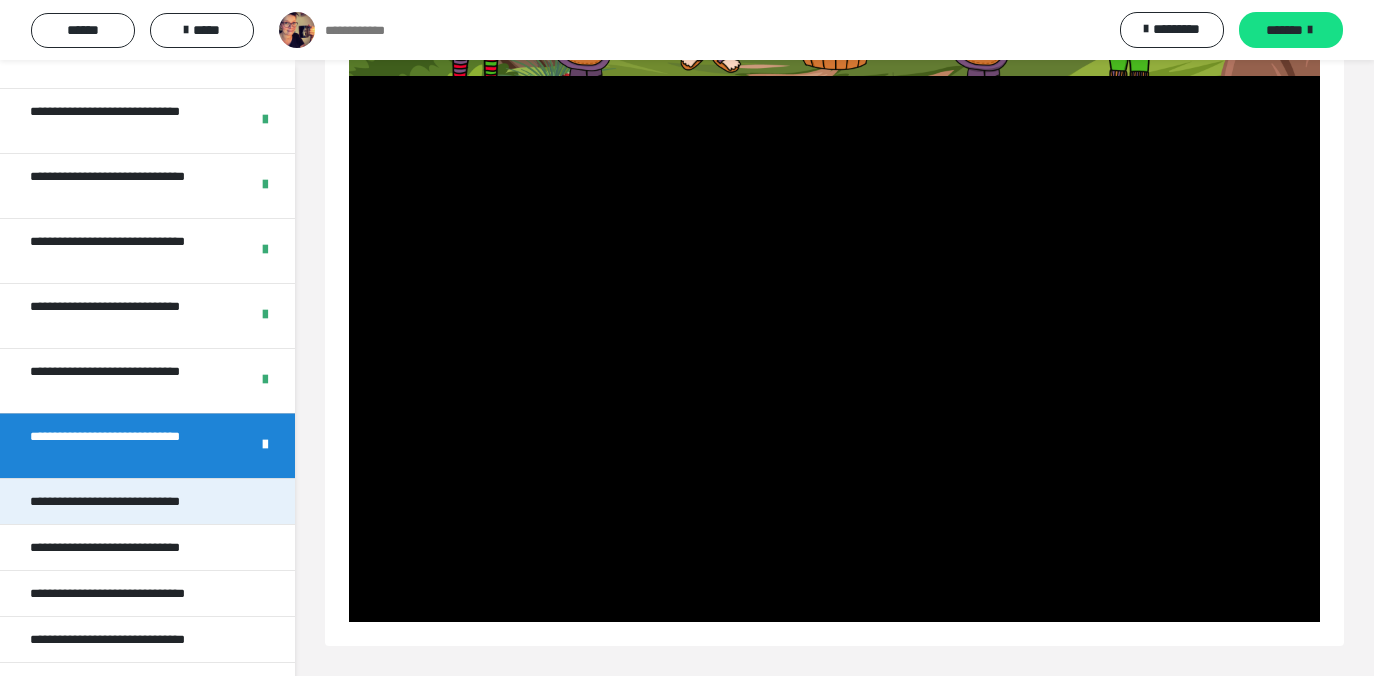 click on "**********" at bounding box center (133, 501) 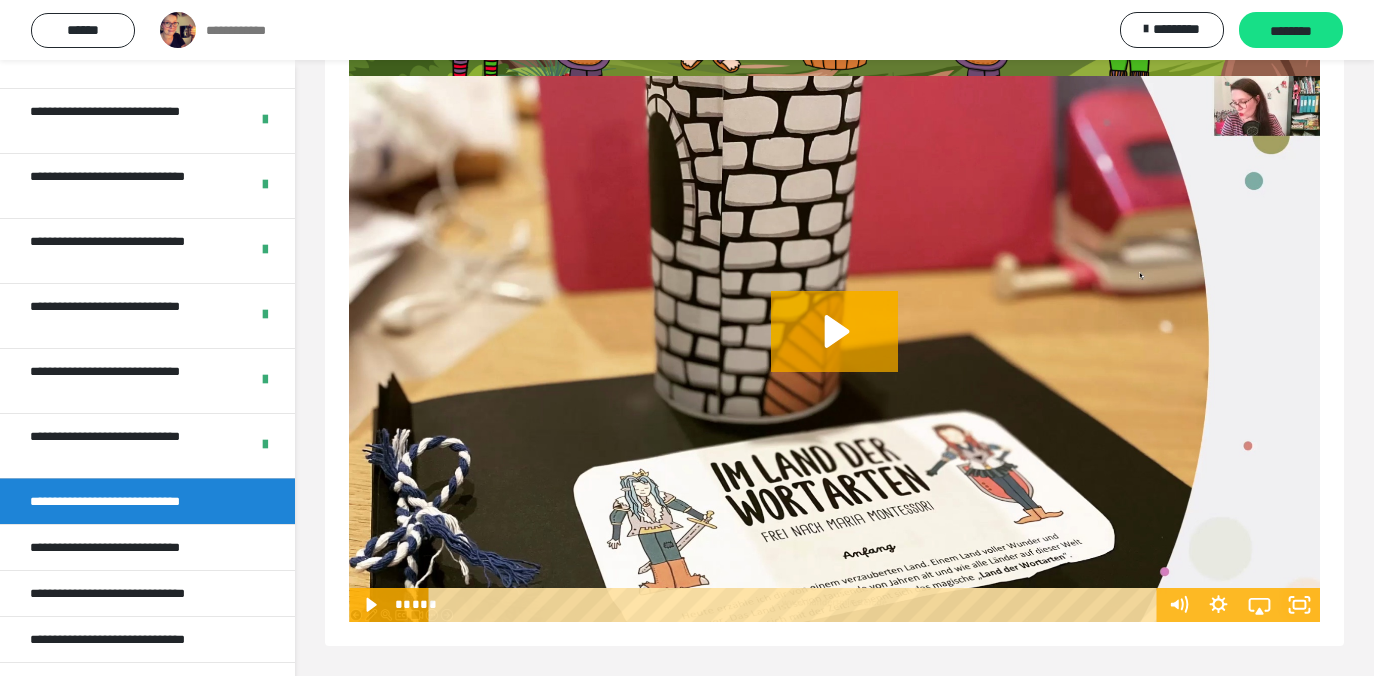 scroll, scrollTop: 389, scrollLeft: 0, axis: vertical 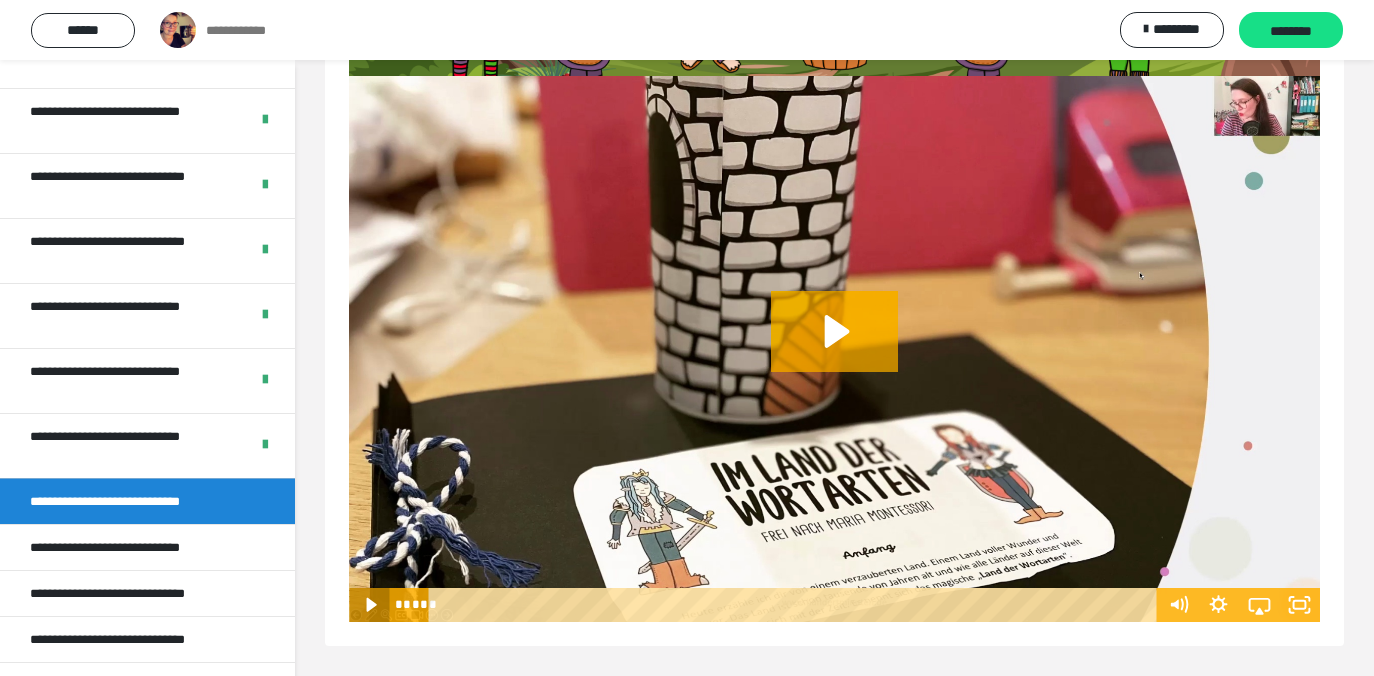 click 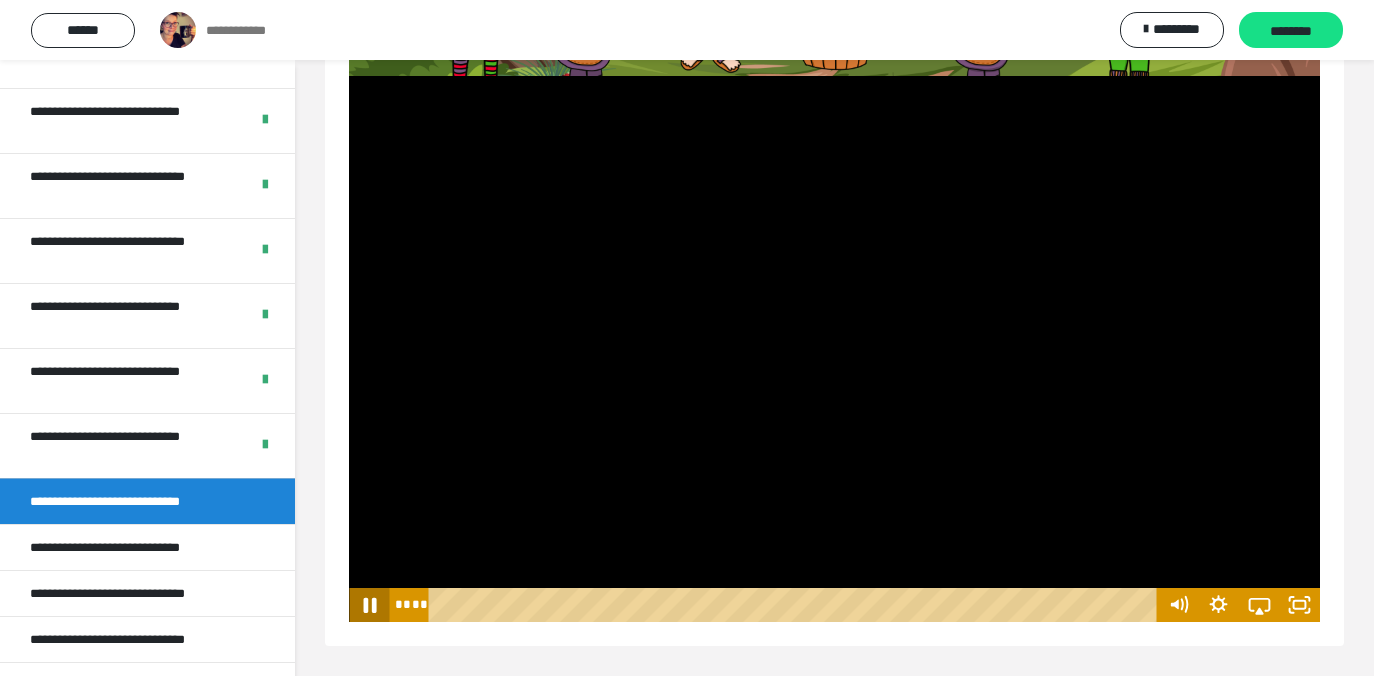 click 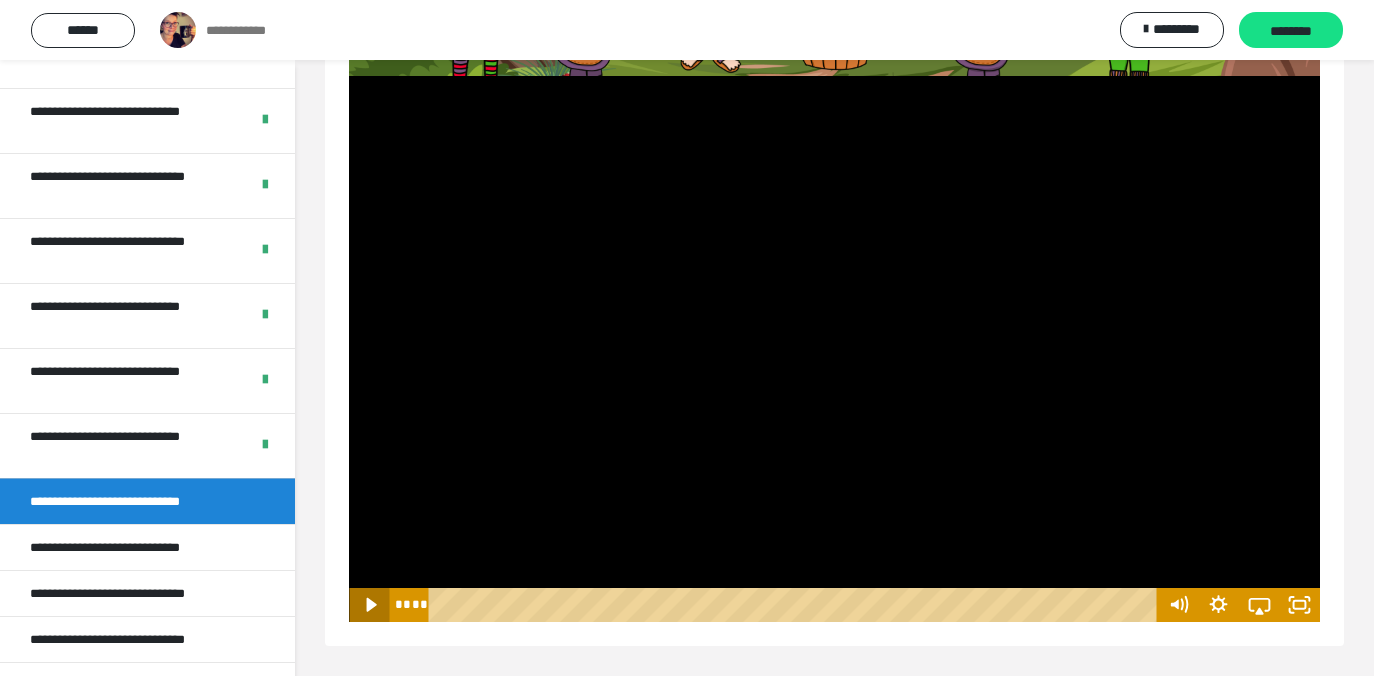 click 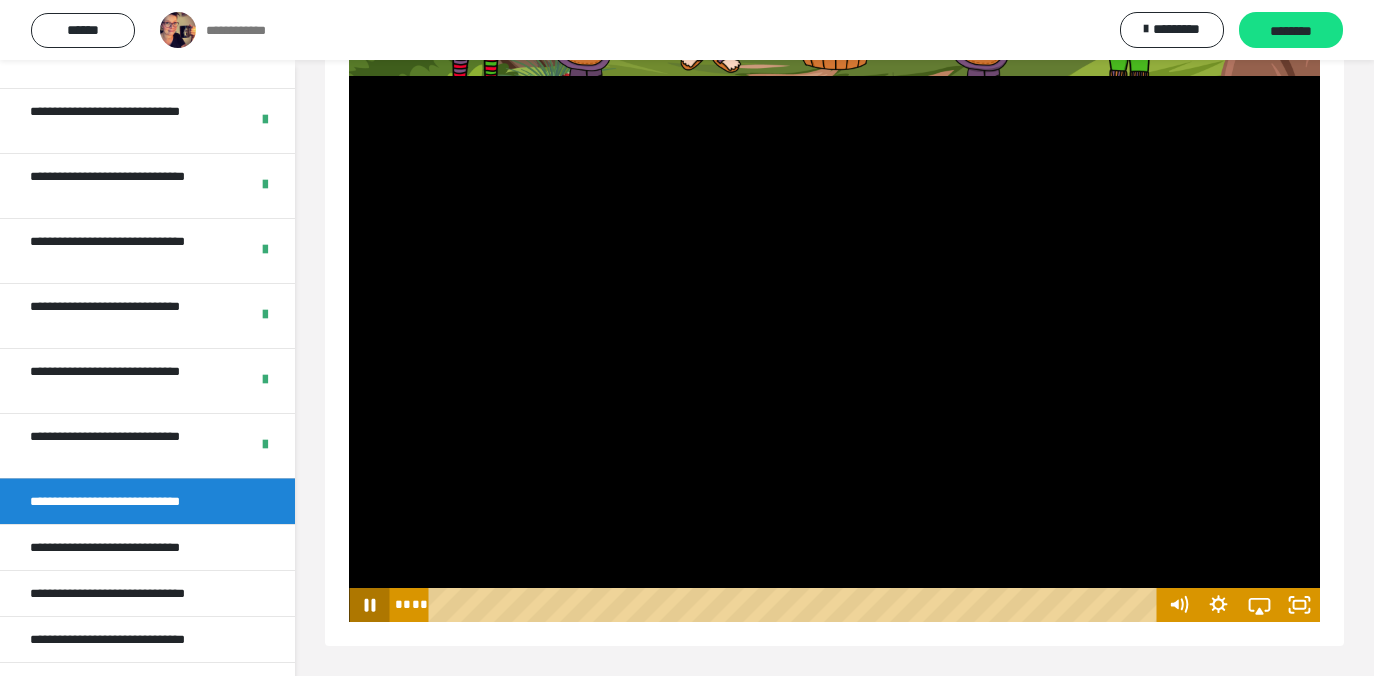 click 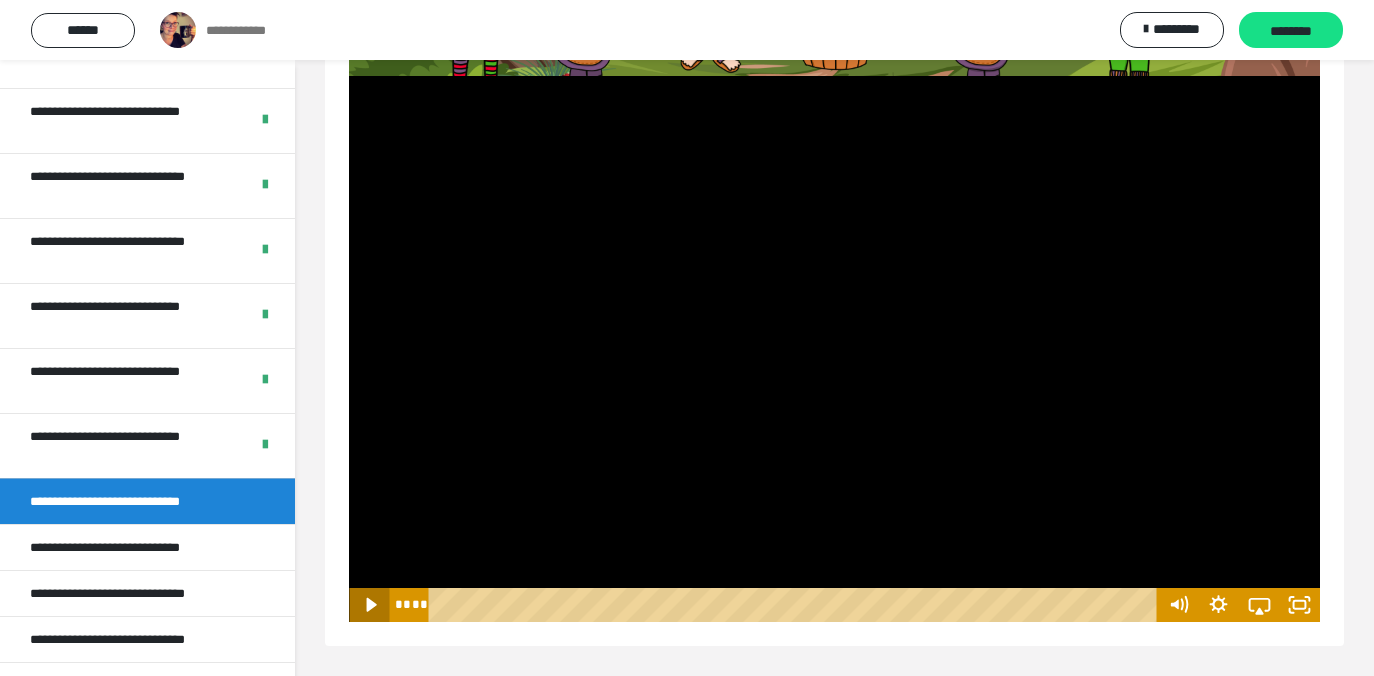 click 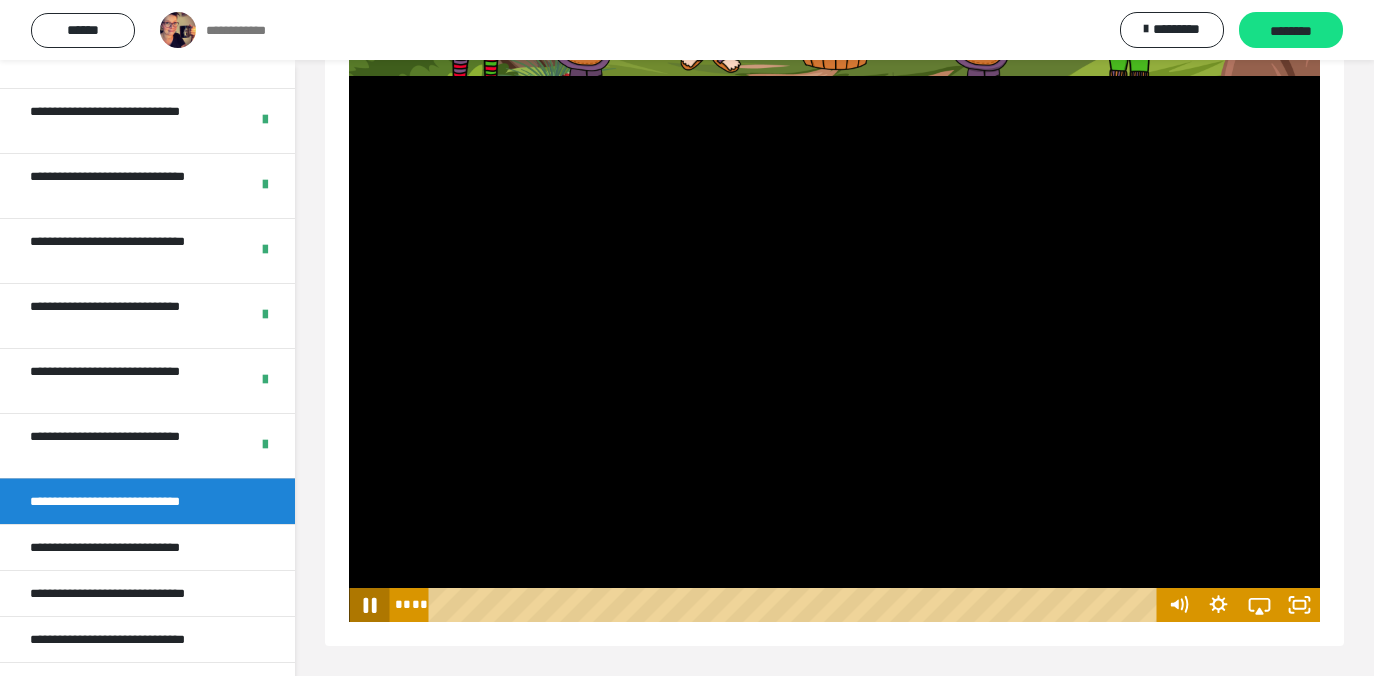 click 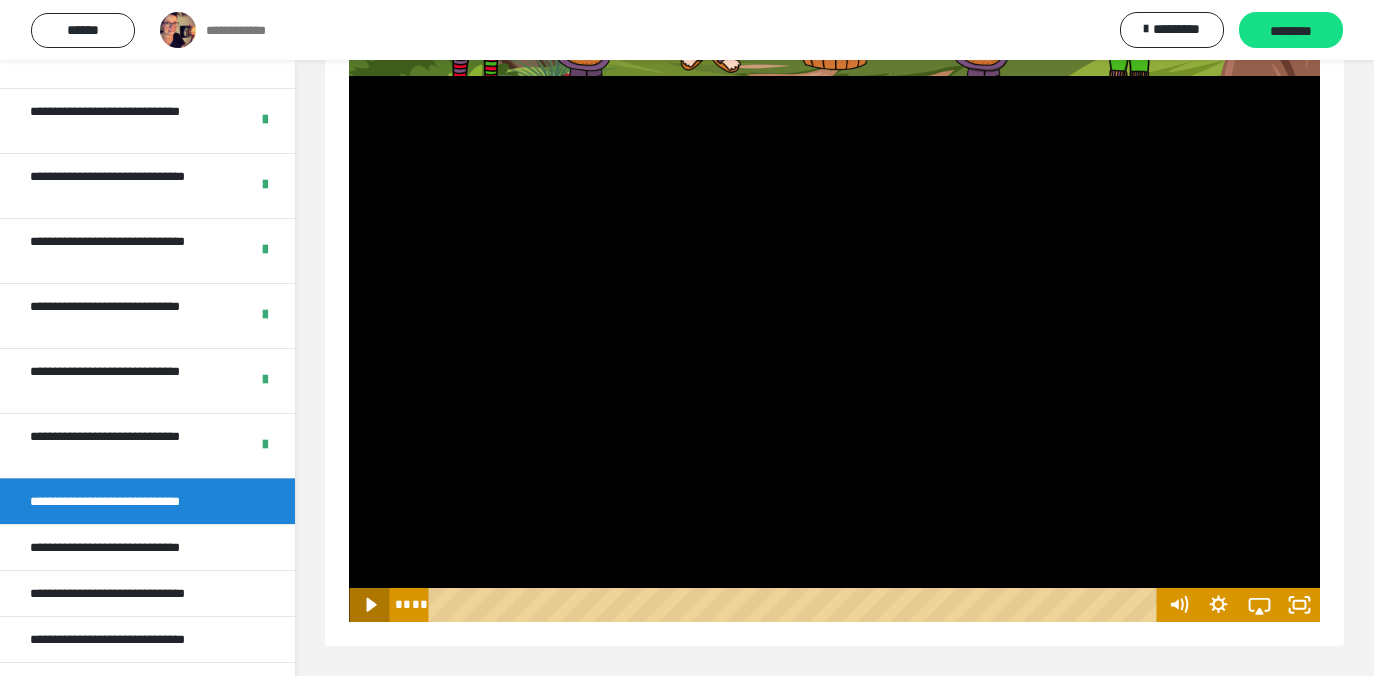 click 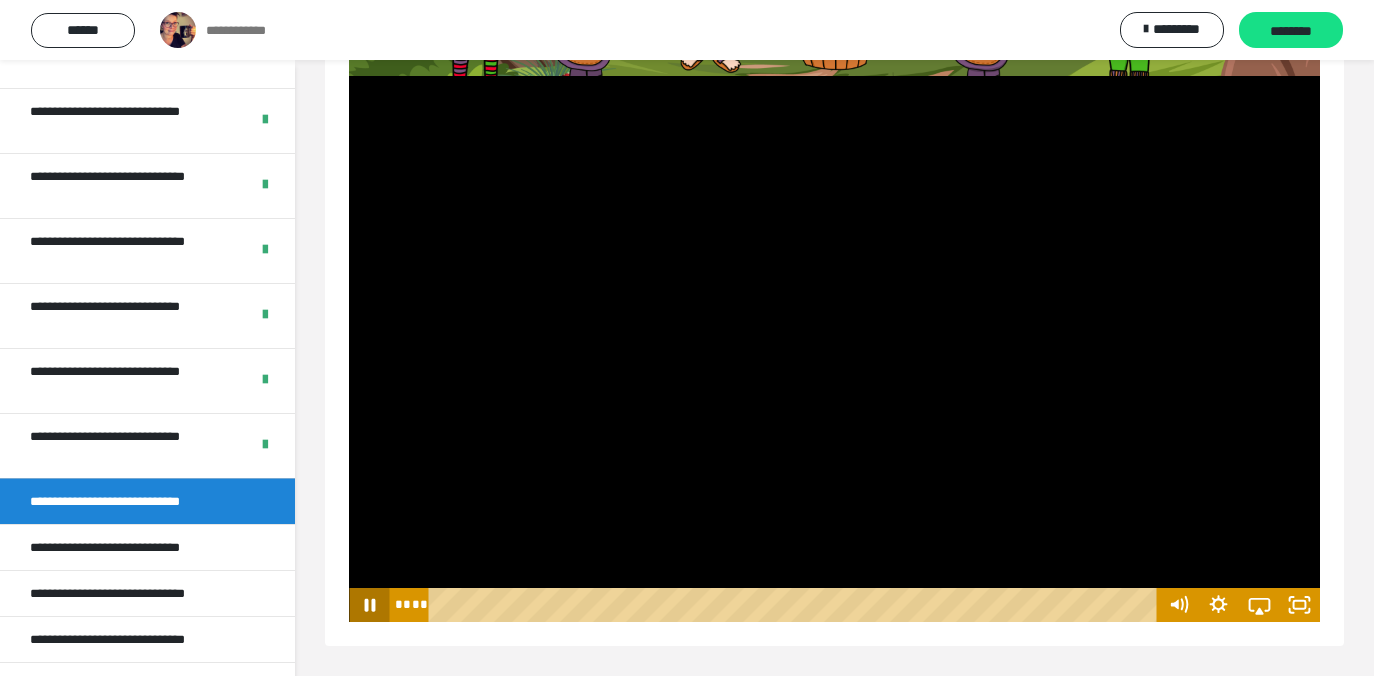 scroll, scrollTop: 389, scrollLeft: 0, axis: vertical 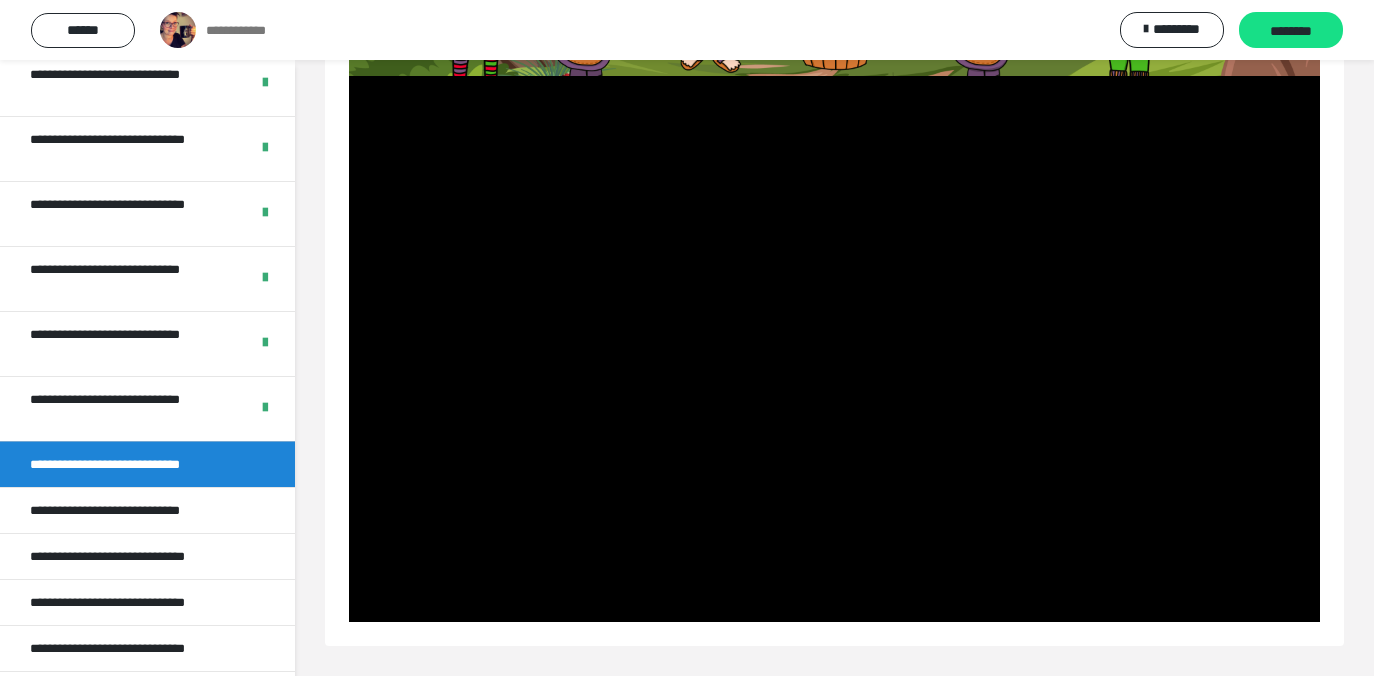 click at bounding box center [834, 349] 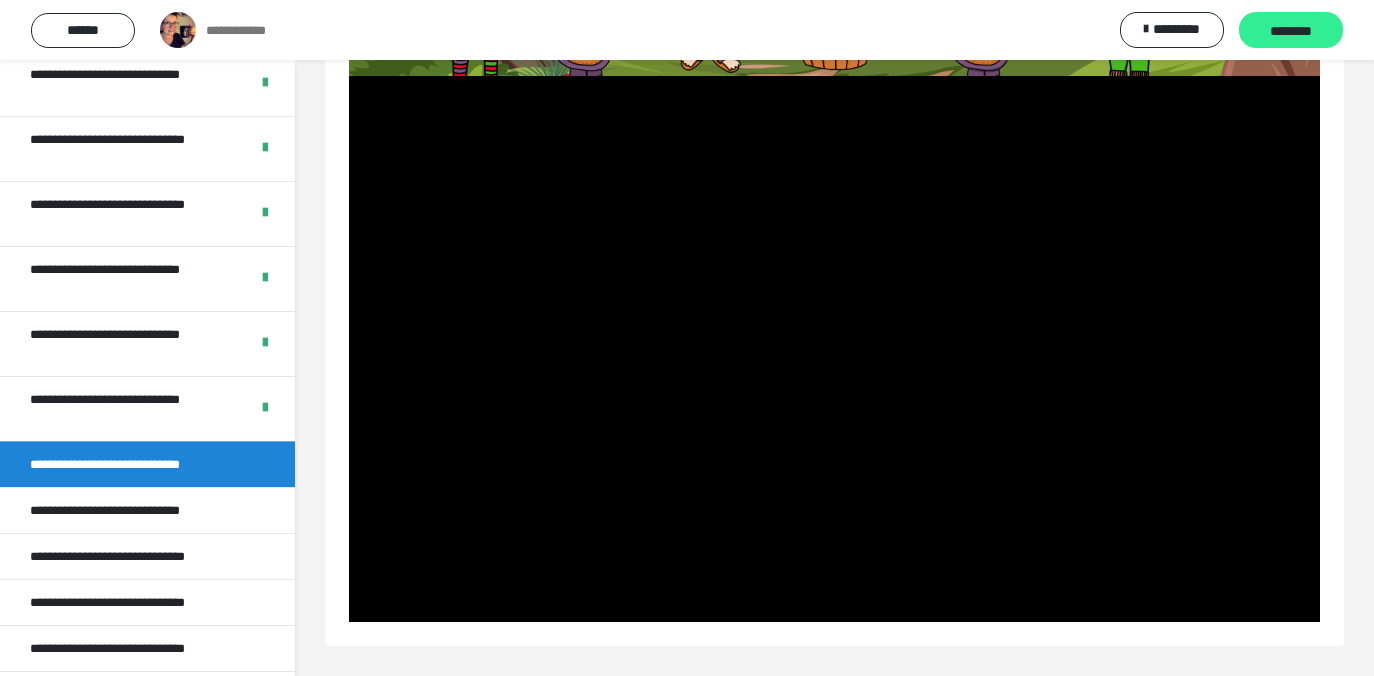 click on "********" at bounding box center [1291, 31] 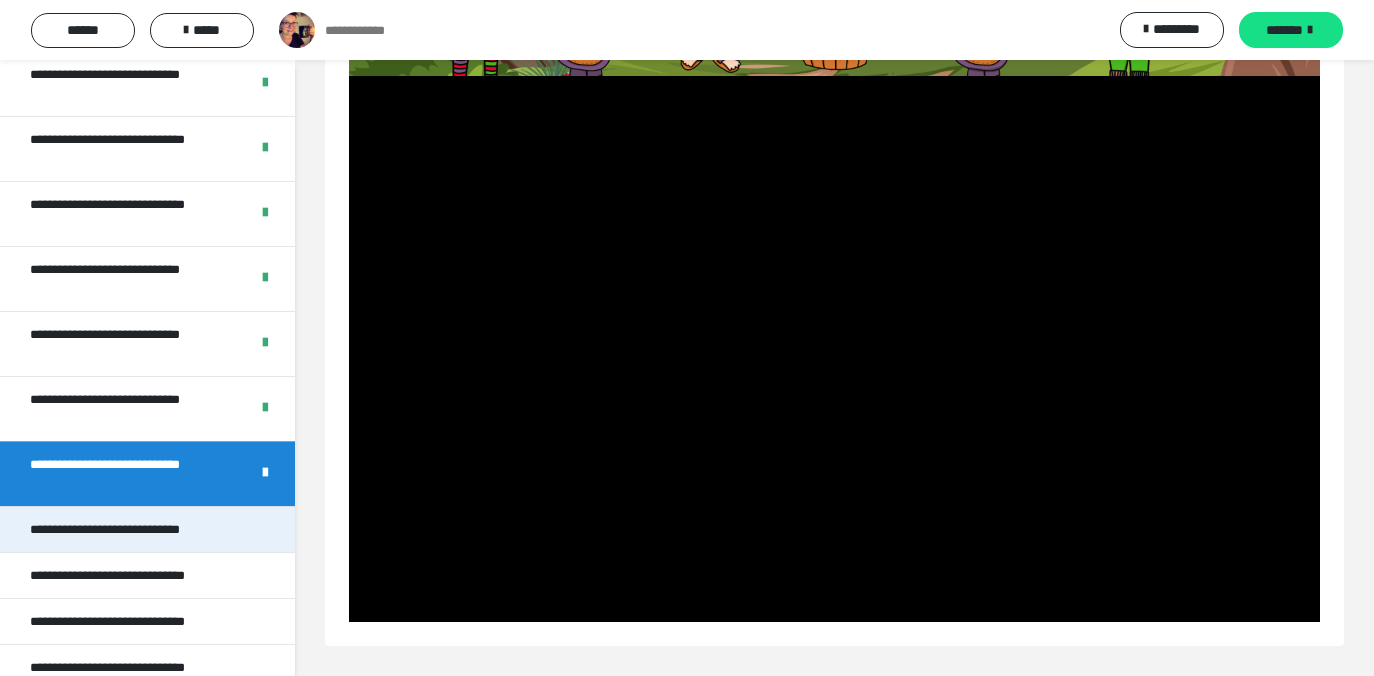 click on "**********" at bounding box center (133, 529) 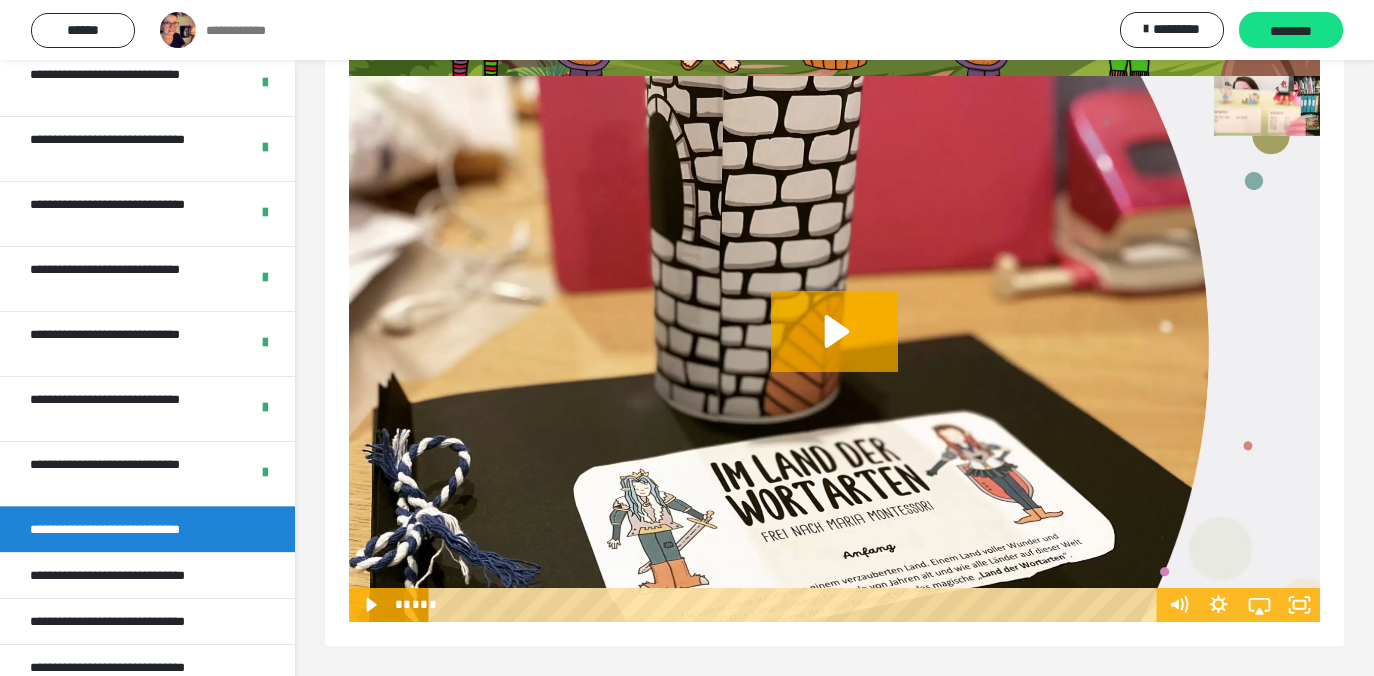 scroll, scrollTop: 389, scrollLeft: 0, axis: vertical 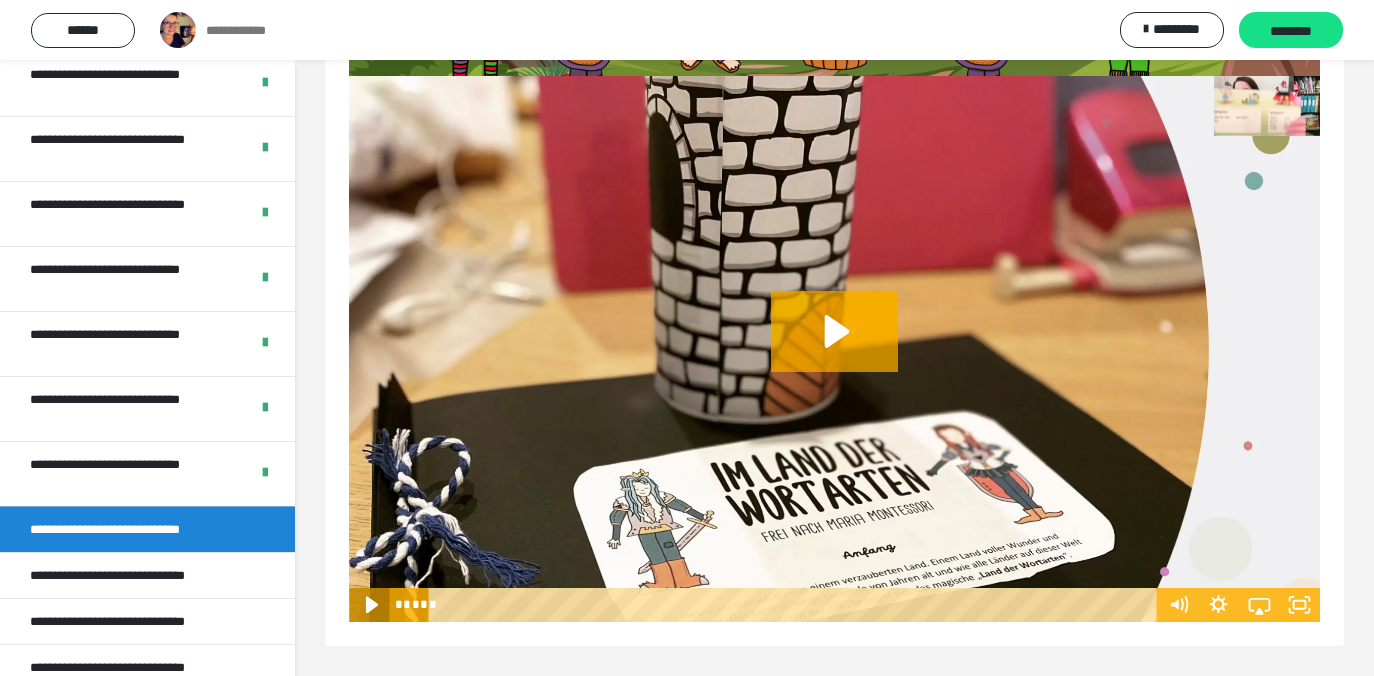 click 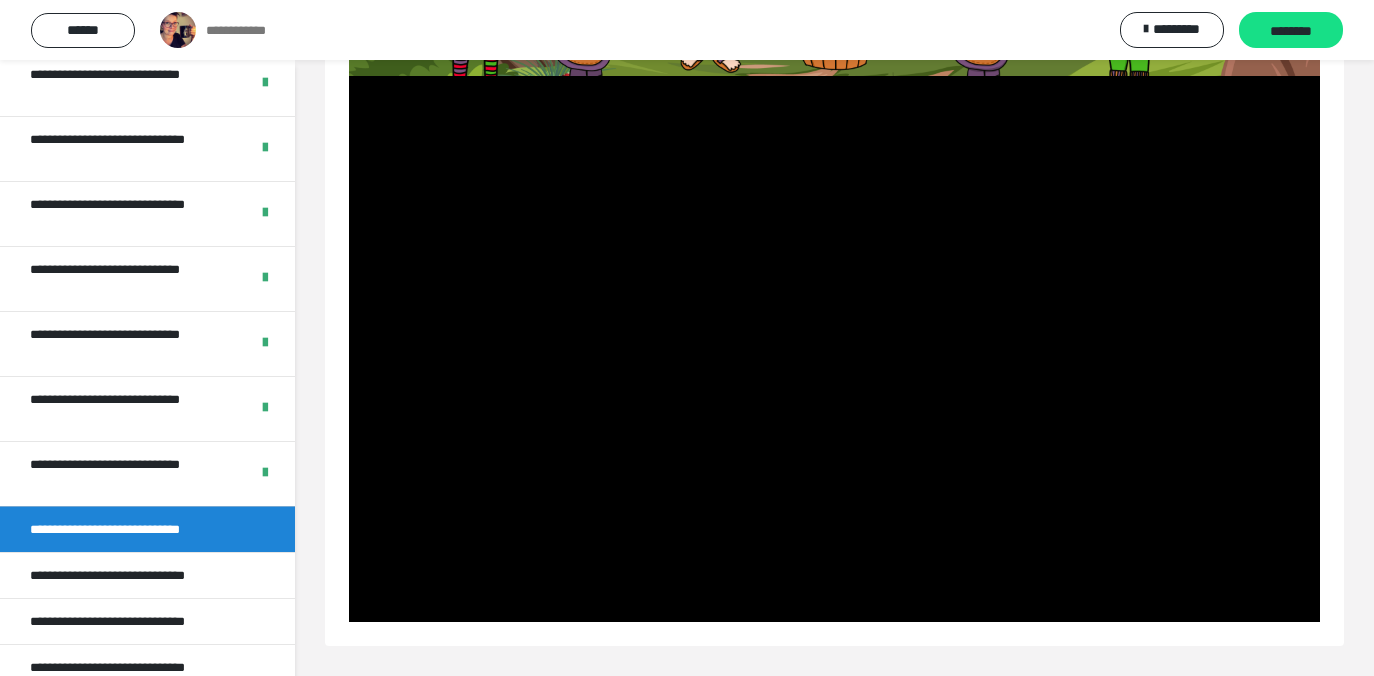 click at bounding box center [834, 349] 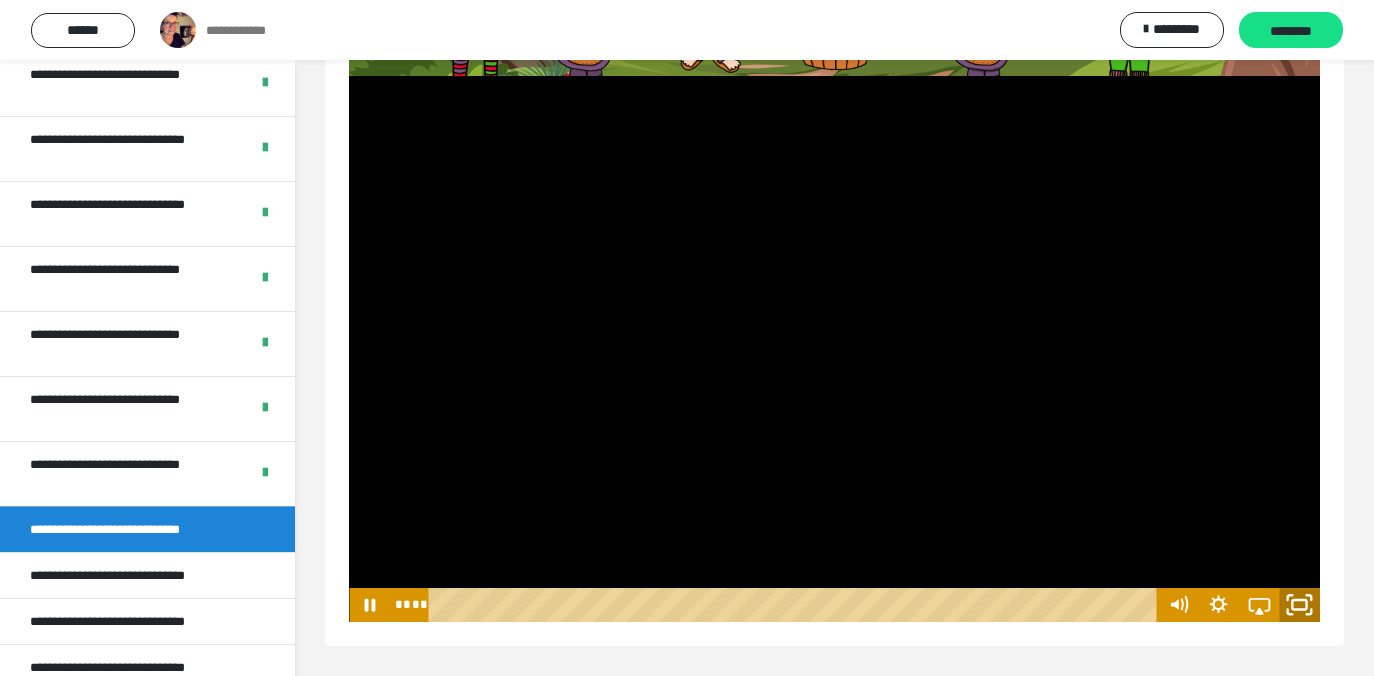 click 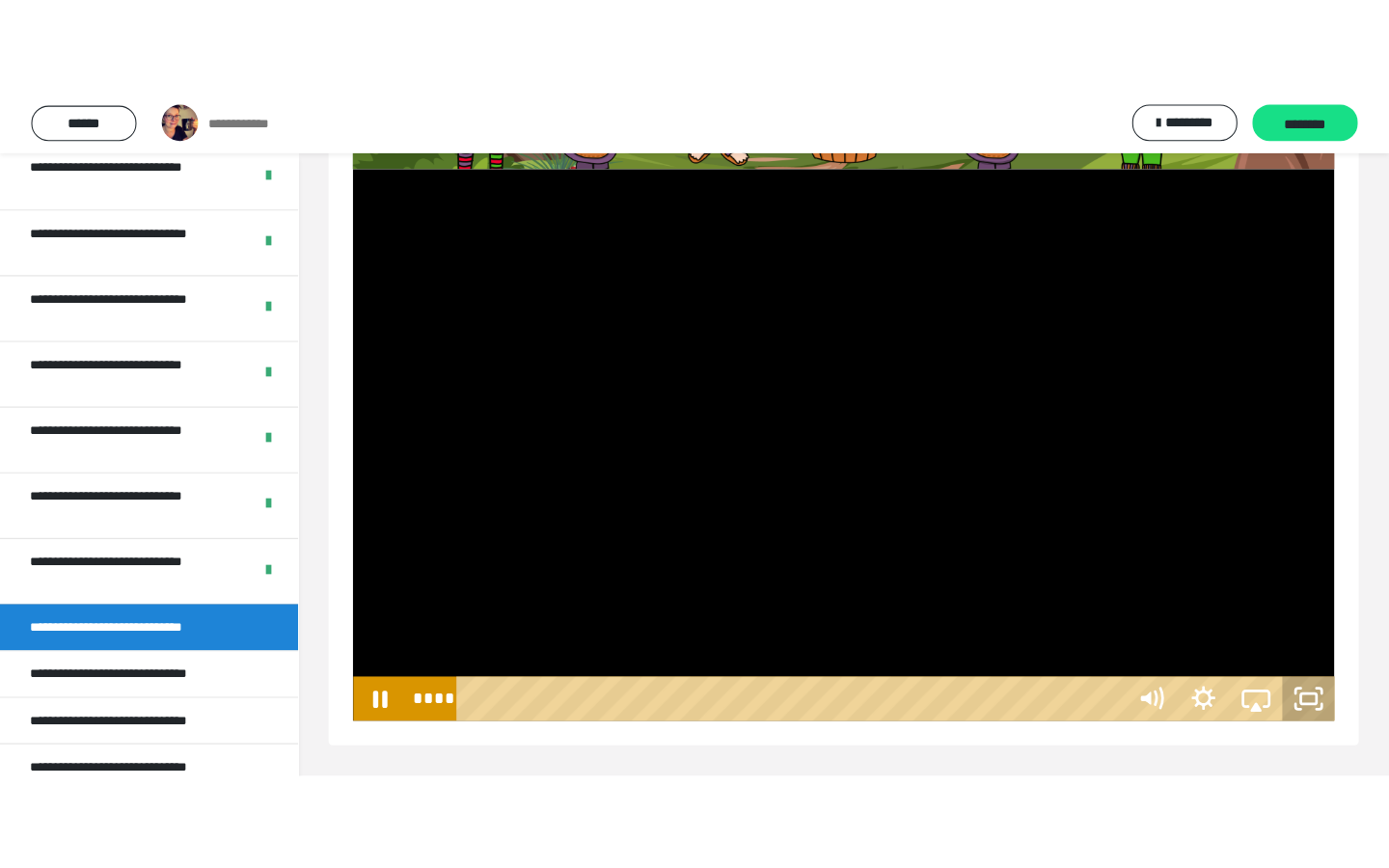 scroll, scrollTop: 159, scrollLeft: 0, axis: vertical 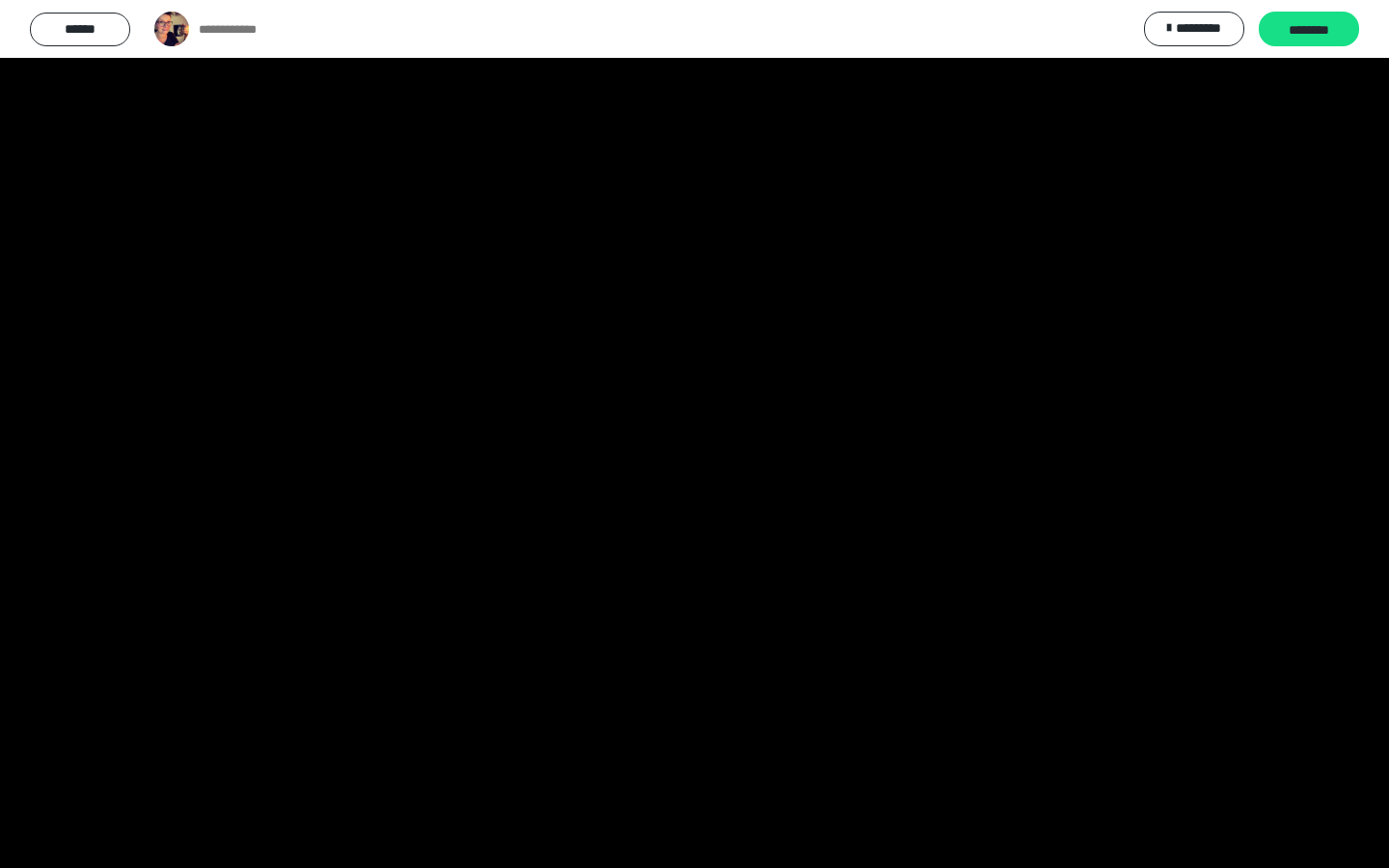 click at bounding box center (694, 434) 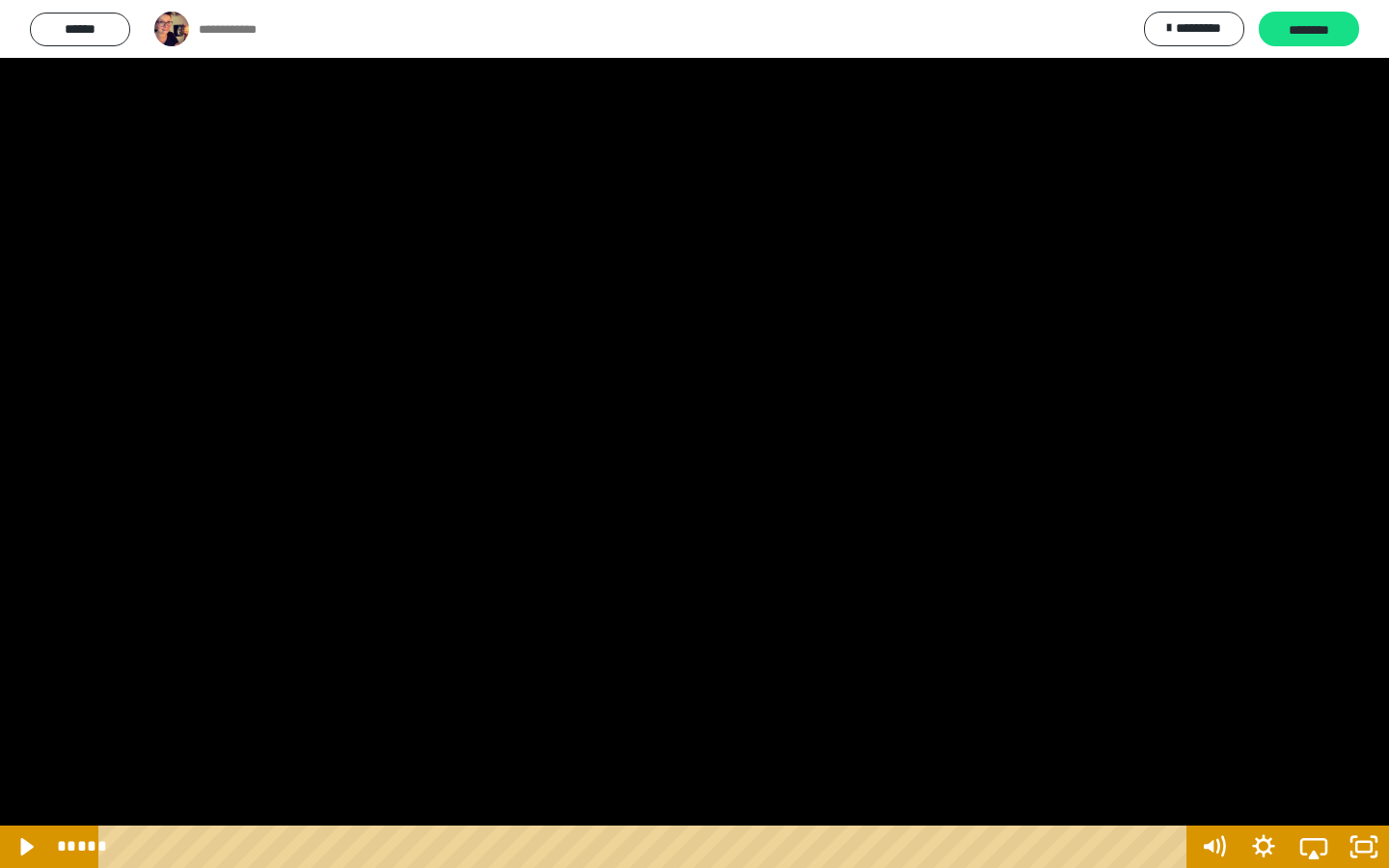 click at bounding box center (694, 434) 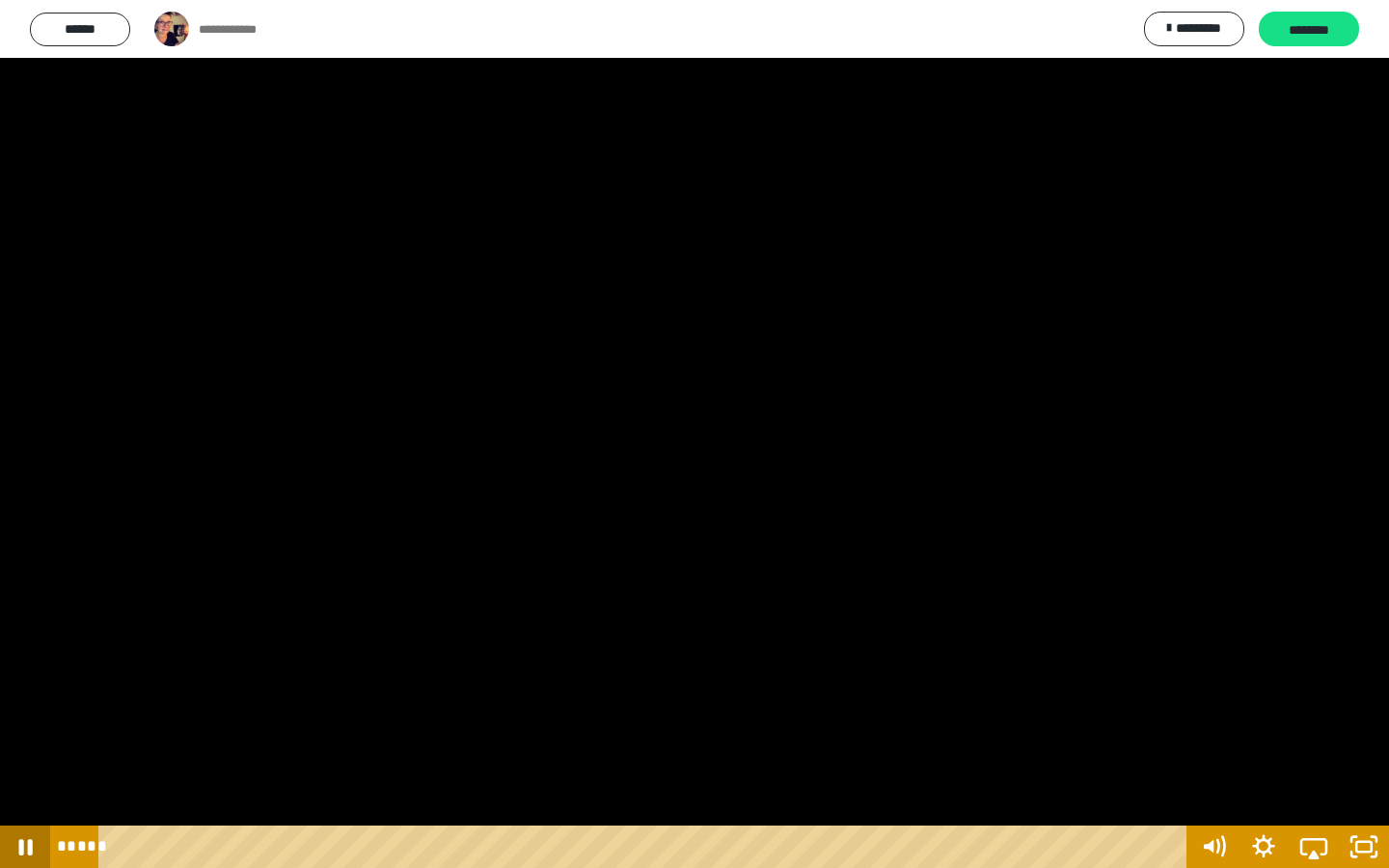 click 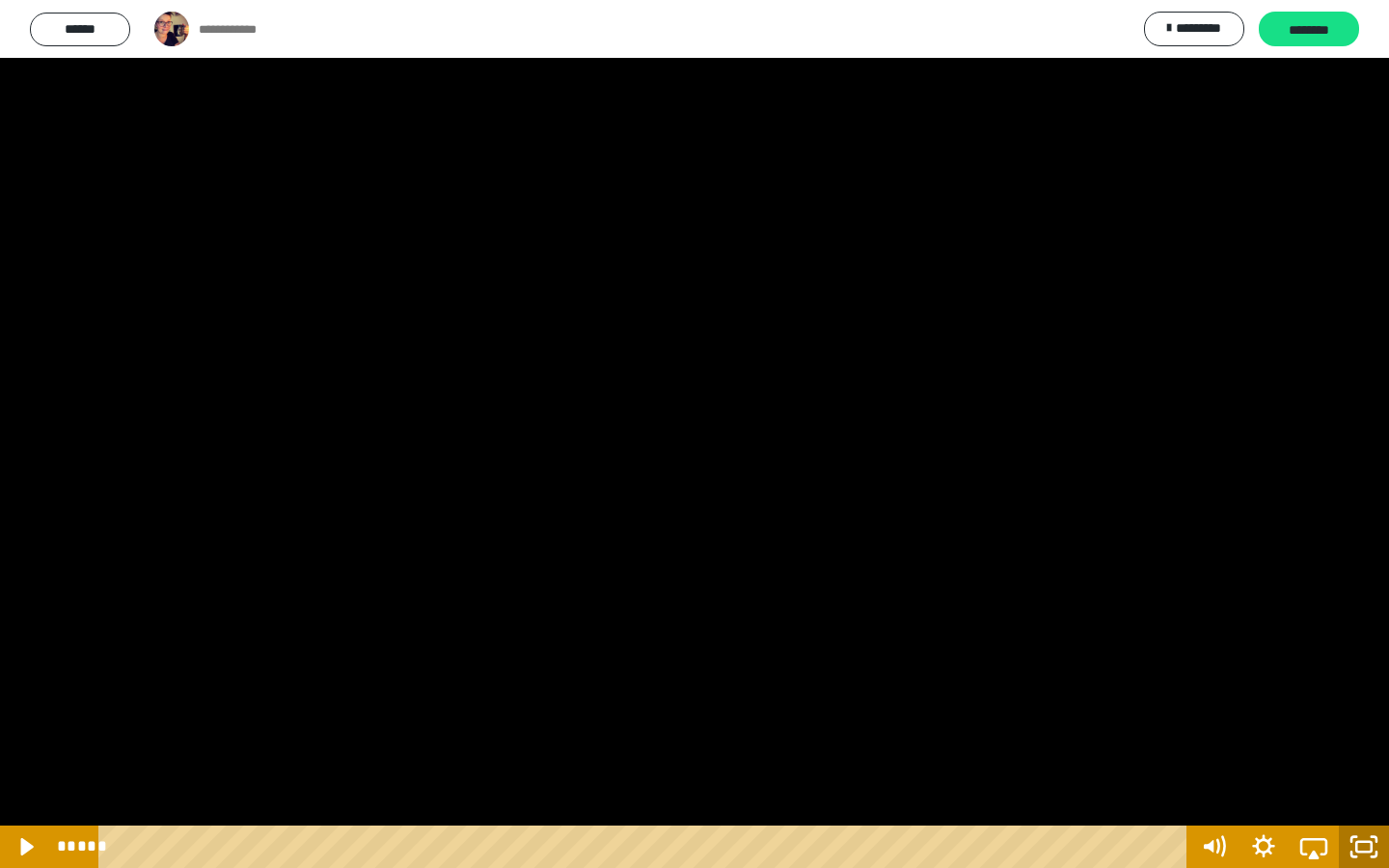 click 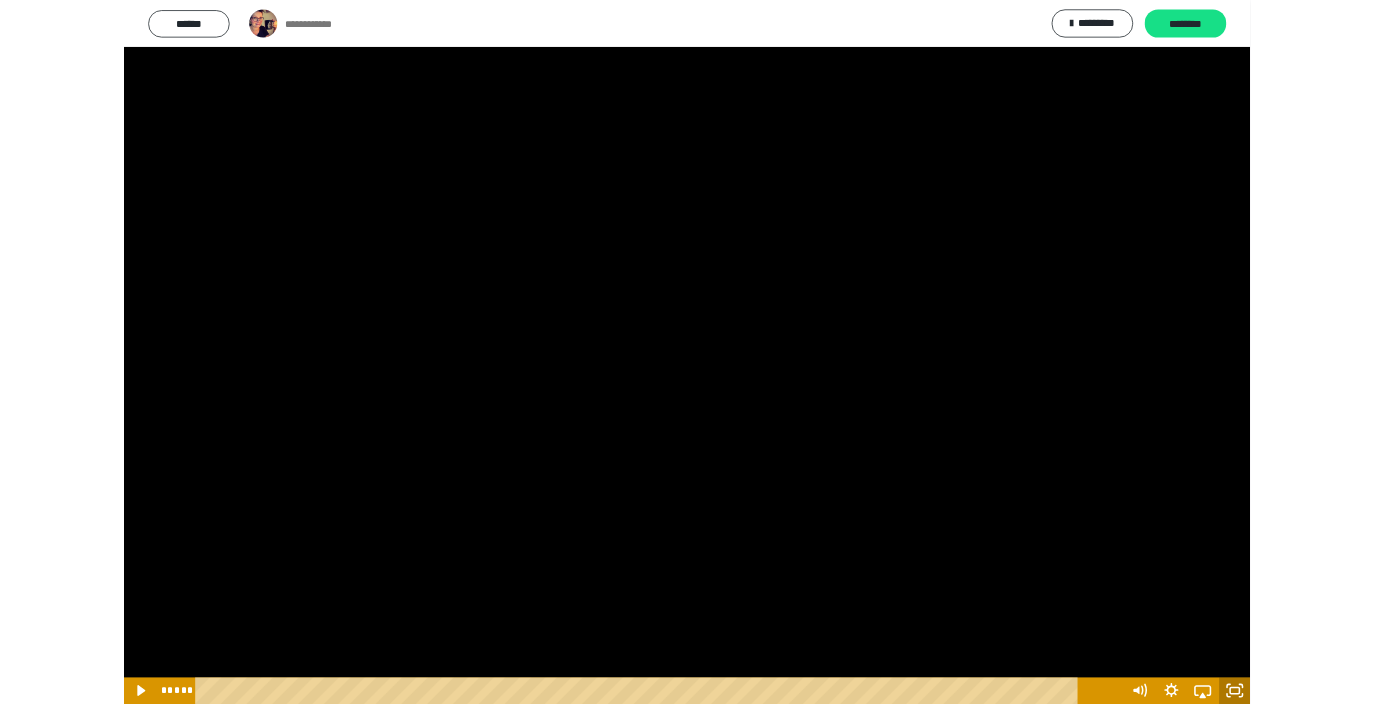 scroll, scrollTop: 309, scrollLeft: 0, axis: vertical 